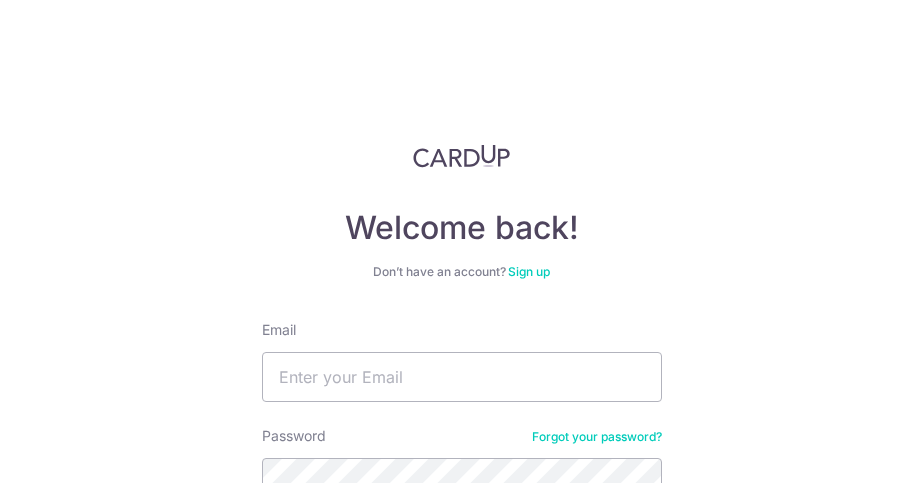 scroll, scrollTop: 0, scrollLeft: 0, axis: both 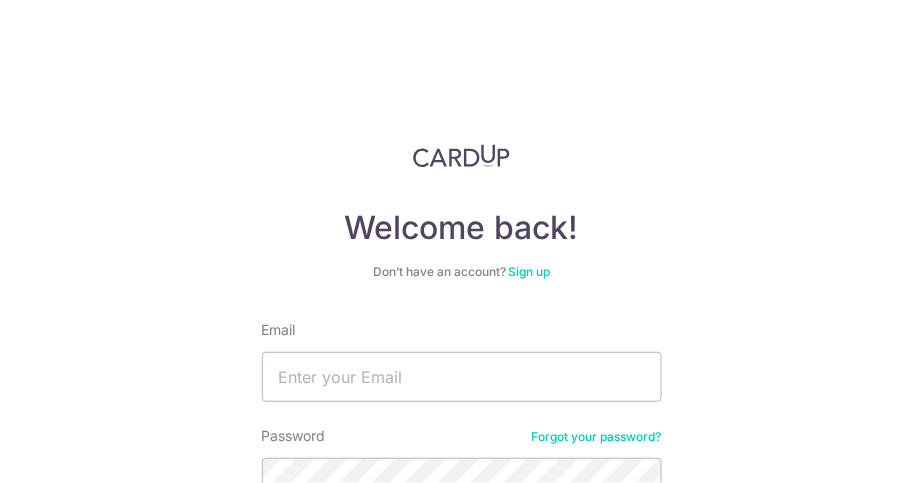 type on "irene.tham@yahoo.com.sg" 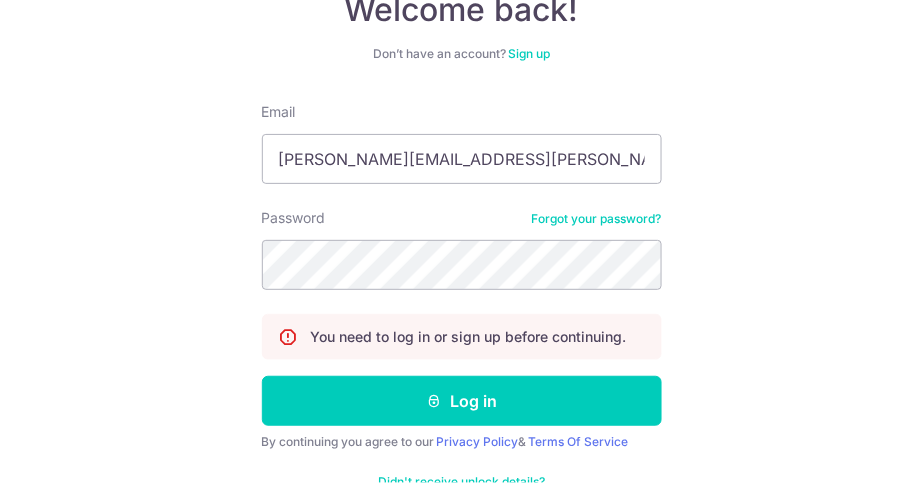 scroll, scrollTop: 220, scrollLeft: 0, axis: vertical 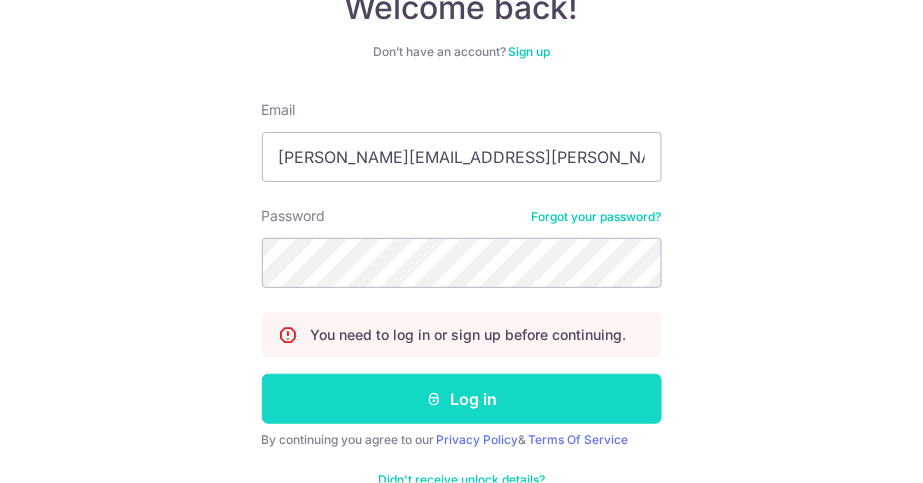 click on "Log in" at bounding box center [462, 399] 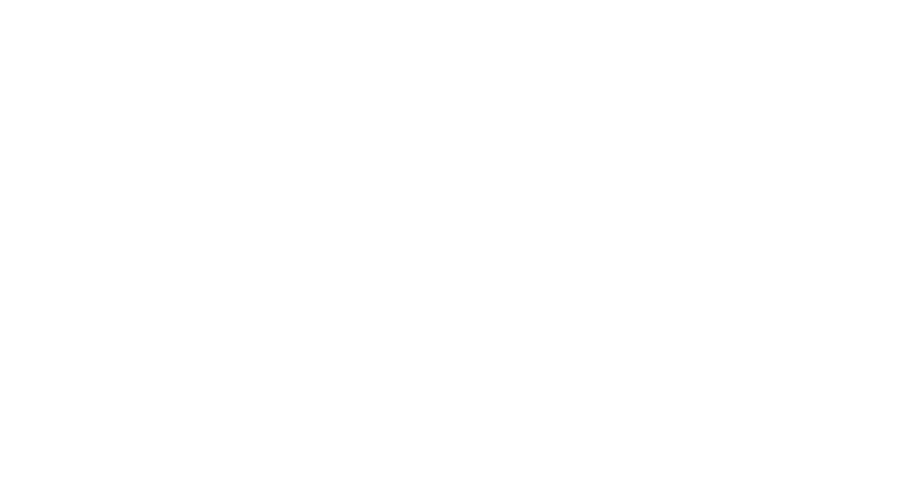 scroll, scrollTop: 0, scrollLeft: 0, axis: both 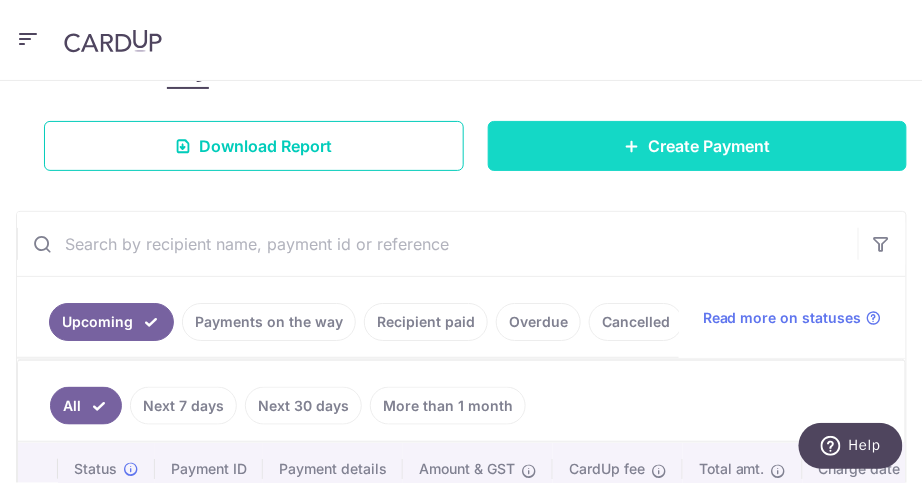 click on "Create Payment" at bounding box center (709, 146) 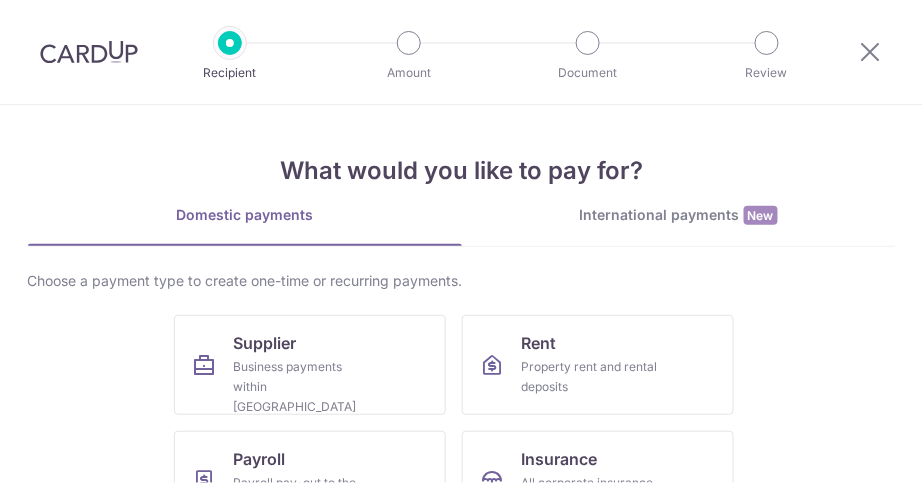 scroll, scrollTop: 0, scrollLeft: 0, axis: both 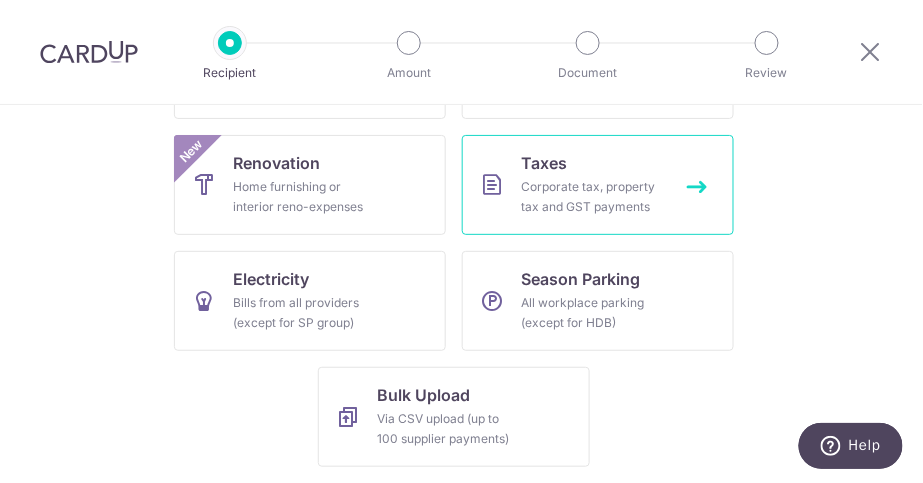 click on "Corporate tax, property tax and GST payments" at bounding box center [594, 197] 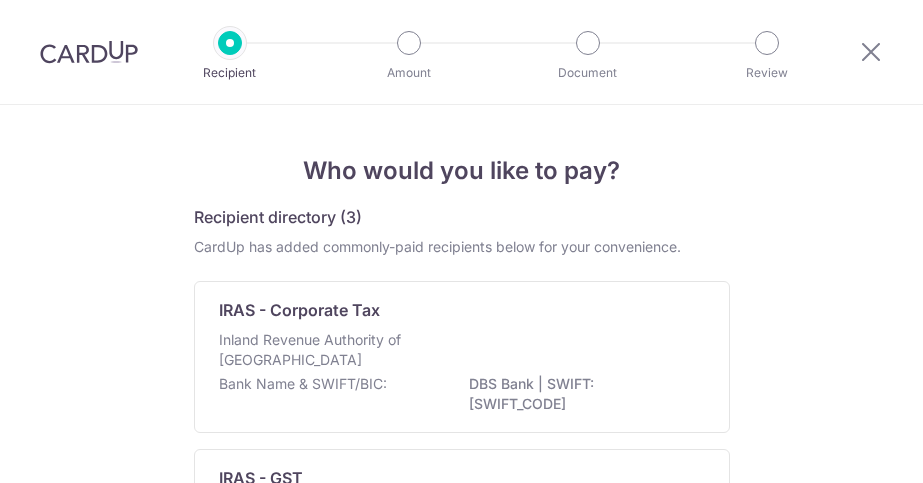 scroll, scrollTop: 0, scrollLeft: 0, axis: both 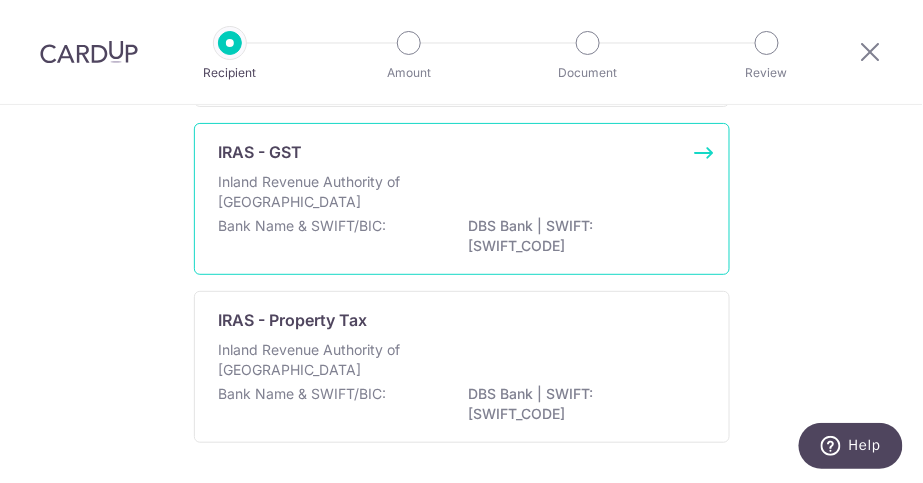 click on "Inland Revenue Authority of Singapore" at bounding box center (325, 192) 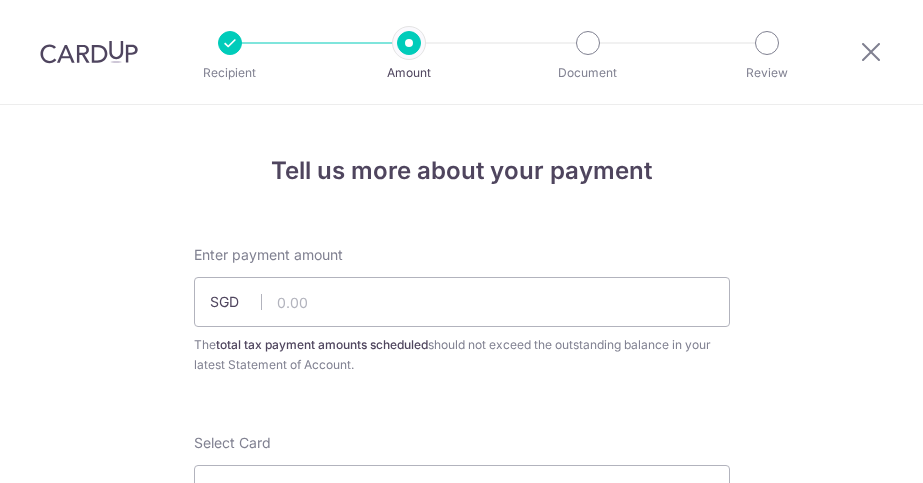 scroll, scrollTop: 0, scrollLeft: 0, axis: both 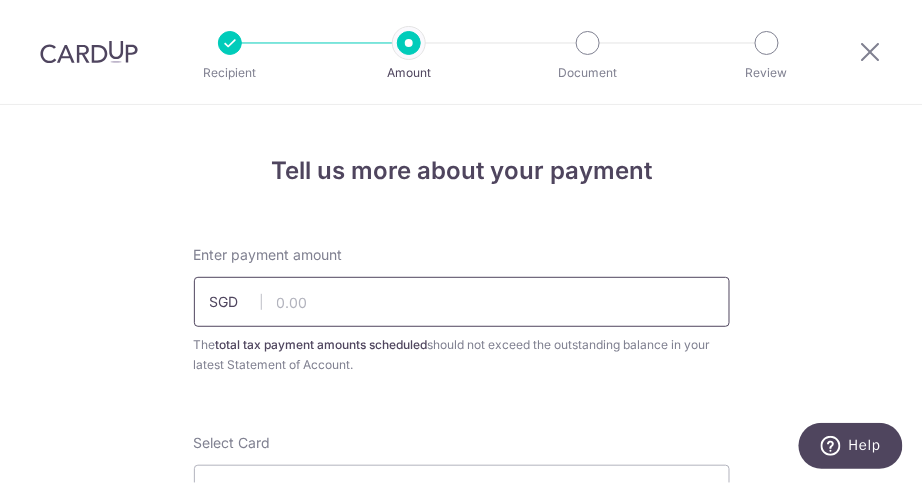 click at bounding box center (462, 302) 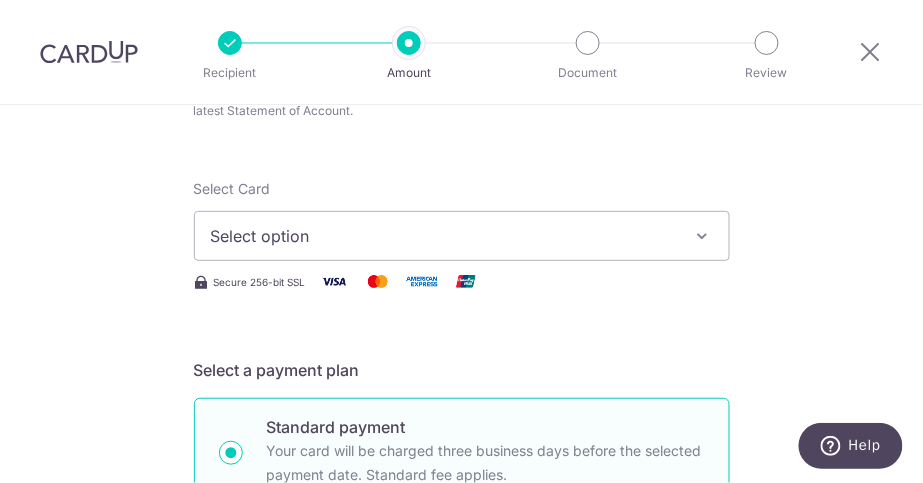 scroll, scrollTop: 165, scrollLeft: 0, axis: vertical 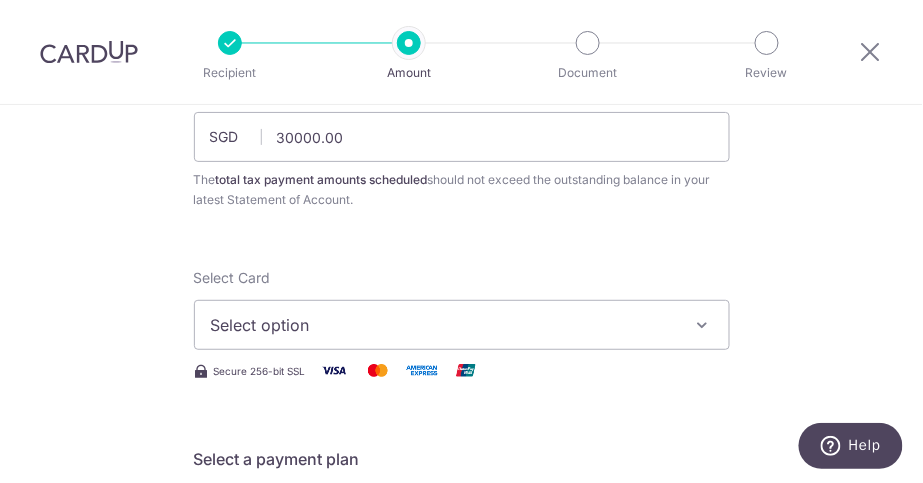 type on "30,000.00" 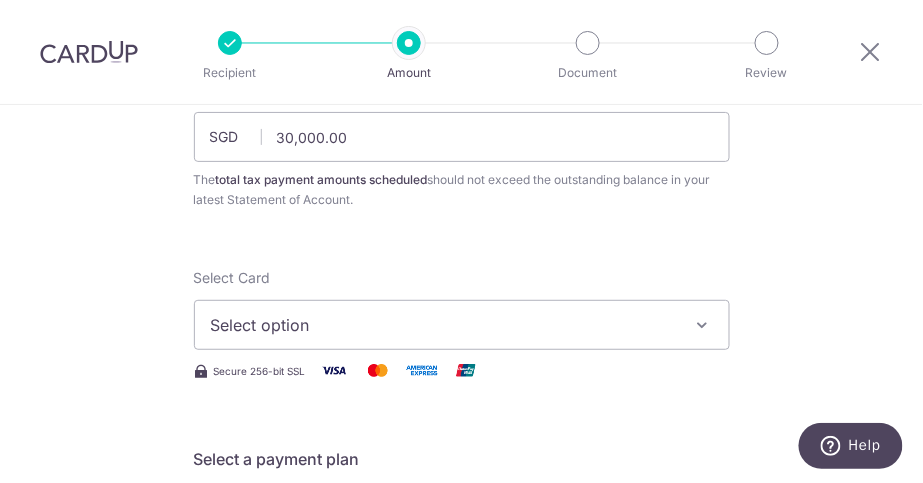 click on "Select option" at bounding box center [462, 325] 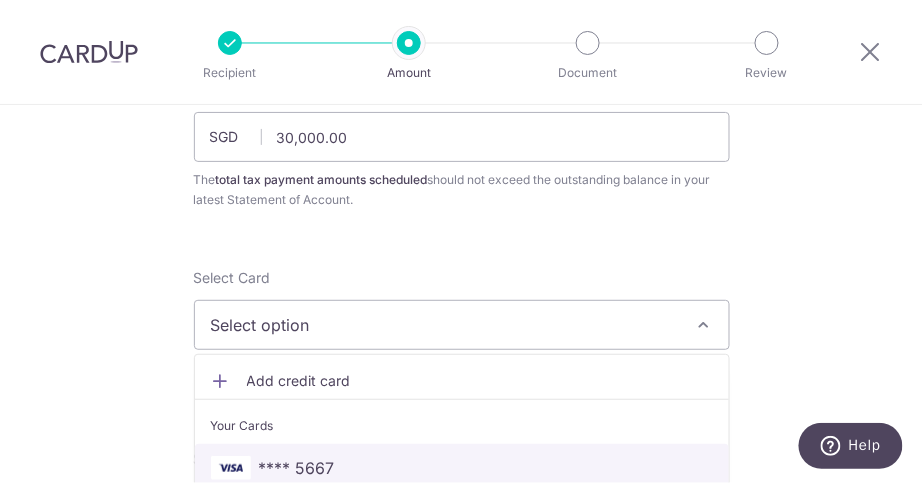click on "**** 5667" at bounding box center (462, 468) 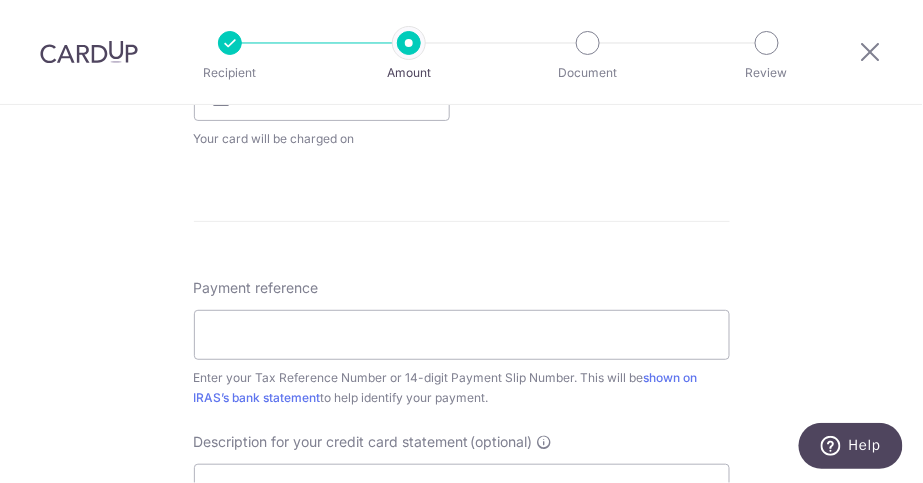 scroll, scrollTop: 946, scrollLeft: 0, axis: vertical 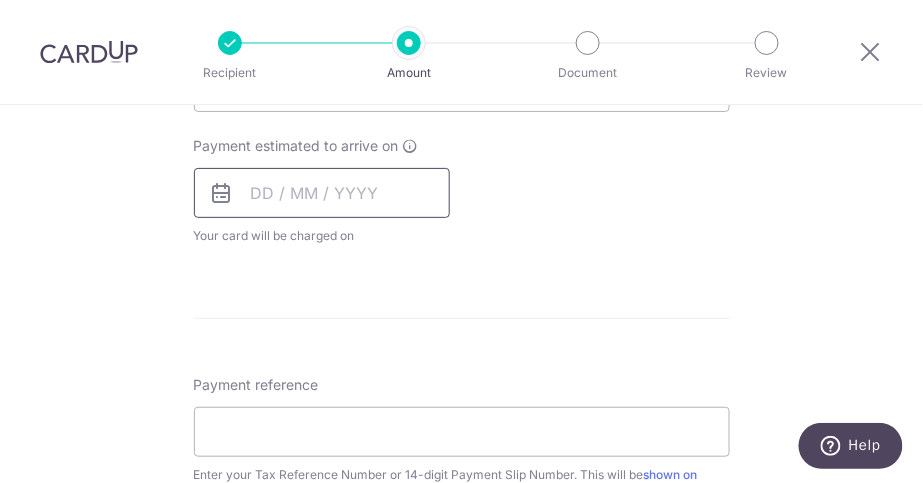 click at bounding box center [322, 193] 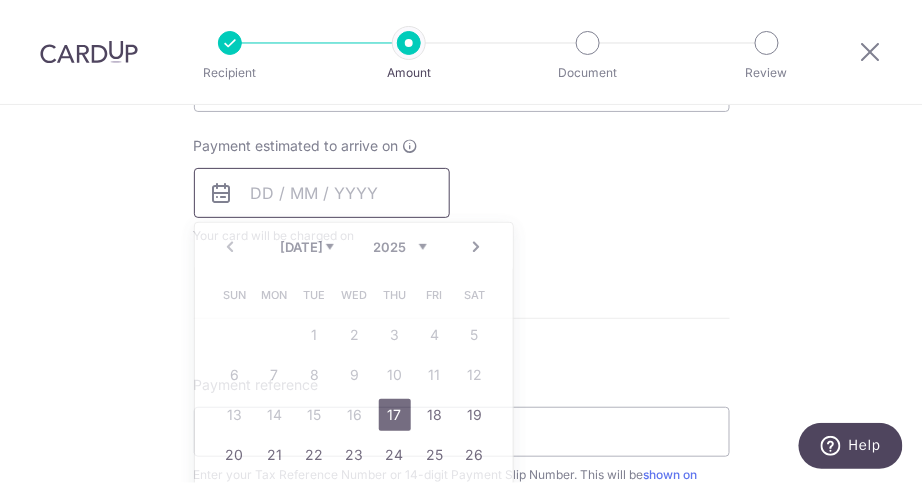 scroll, scrollTop: 1012, scrollLeft: 0, axis: vertical 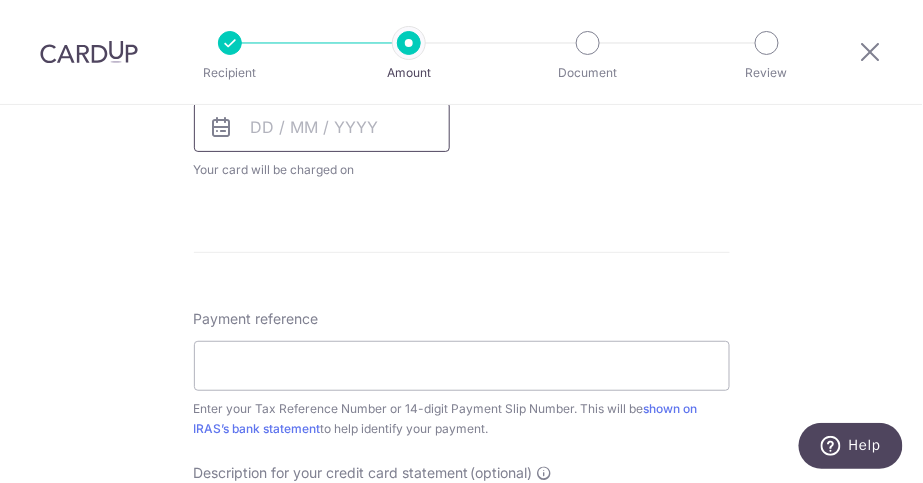 click at bounding box center (322, 127) 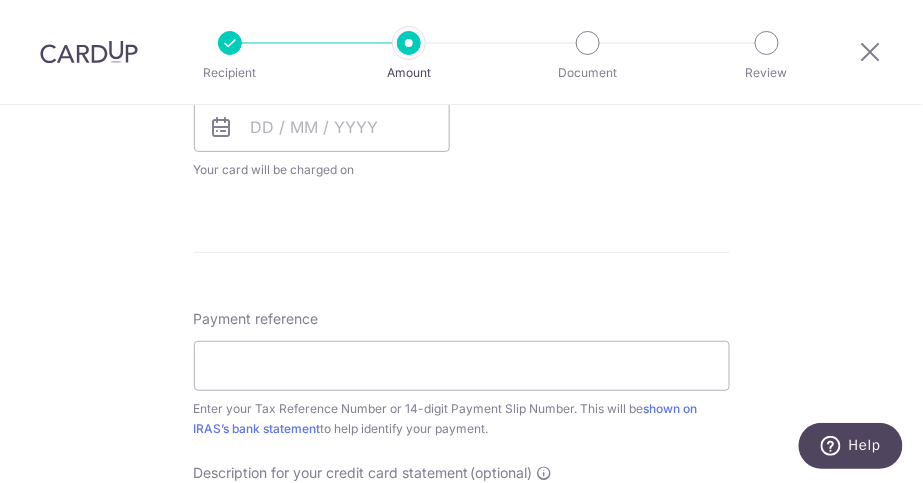 click at bounding box center [222, 127] 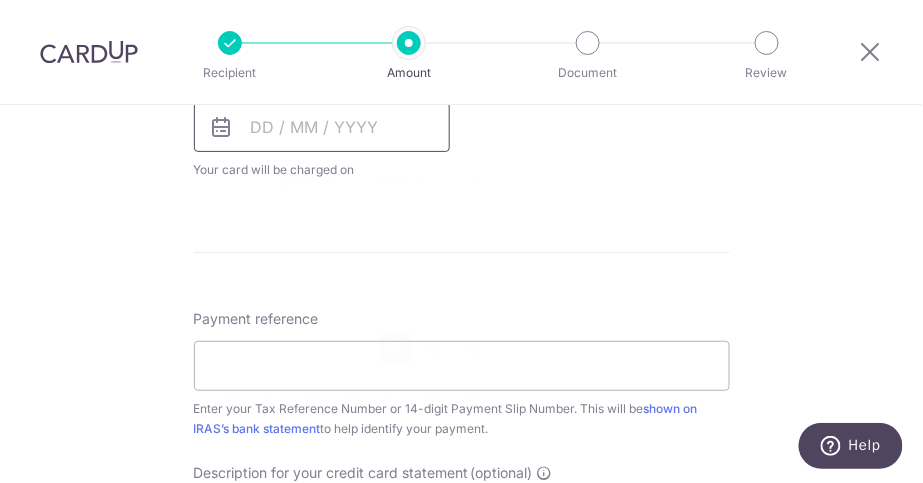 click at bounding box center (322, 127) 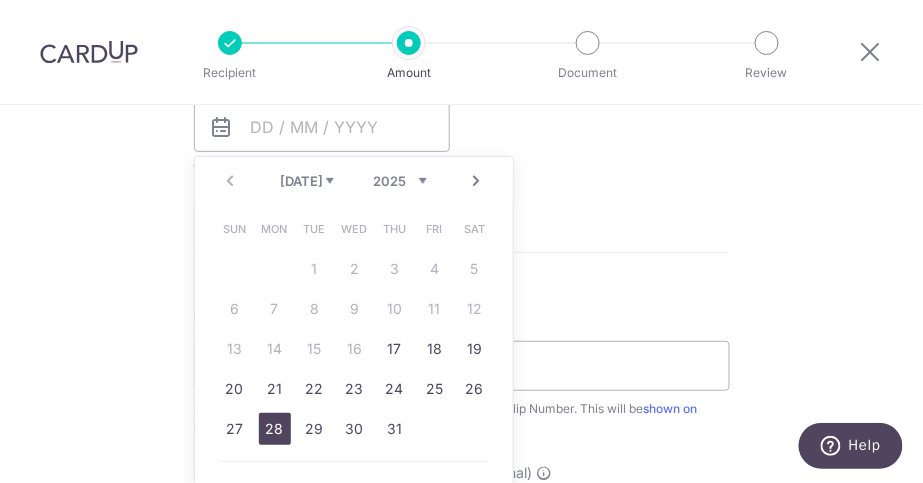 click on "28" at bounding box center [275, 429] 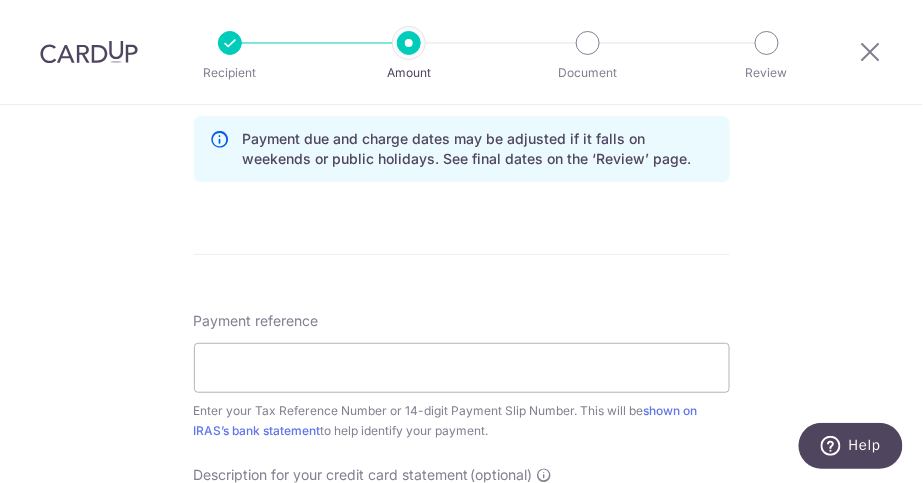 scroll, scrollTop: 1118, scrollLeft: 0, axis: vertical 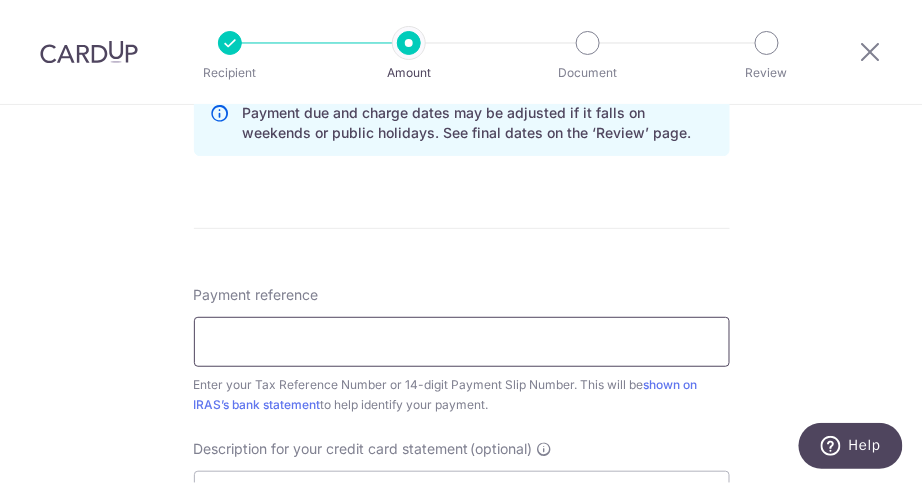 click on "Payment reference" at bounding box center (462, 342) 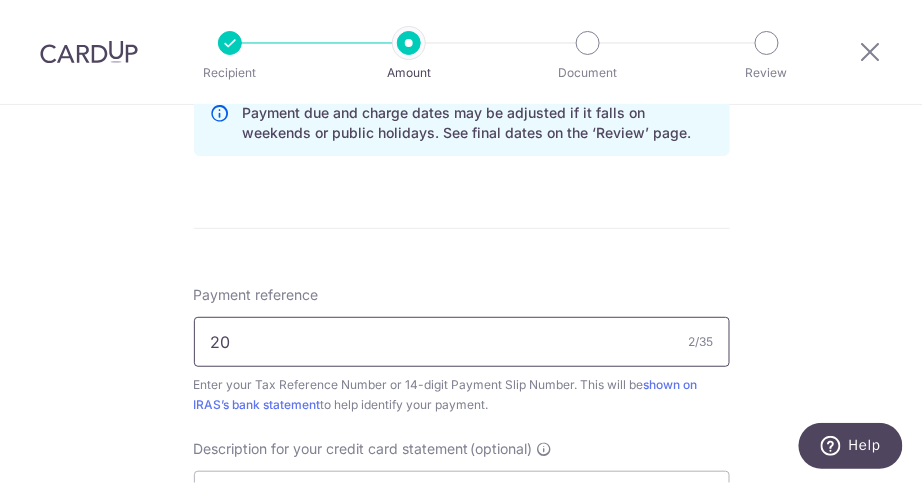 type on "201614229C" 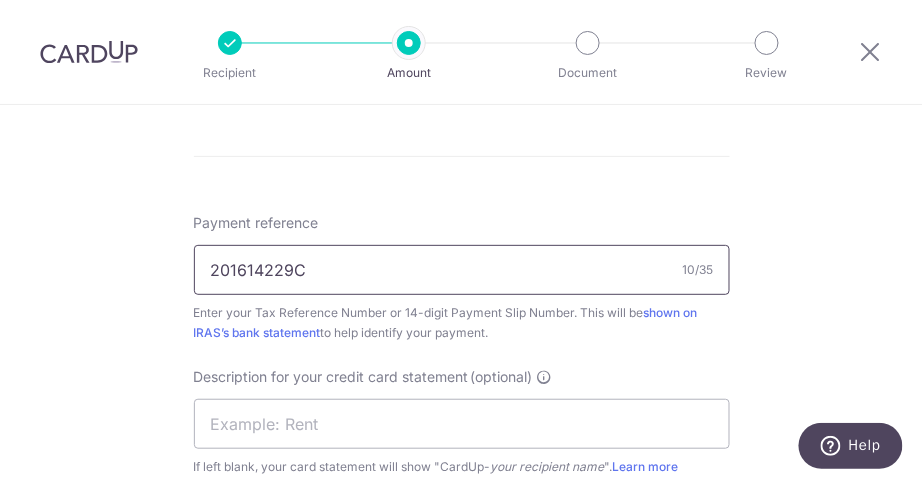 scroll, scrollTop: 1250, scrollLeft: 0, axis: vertical 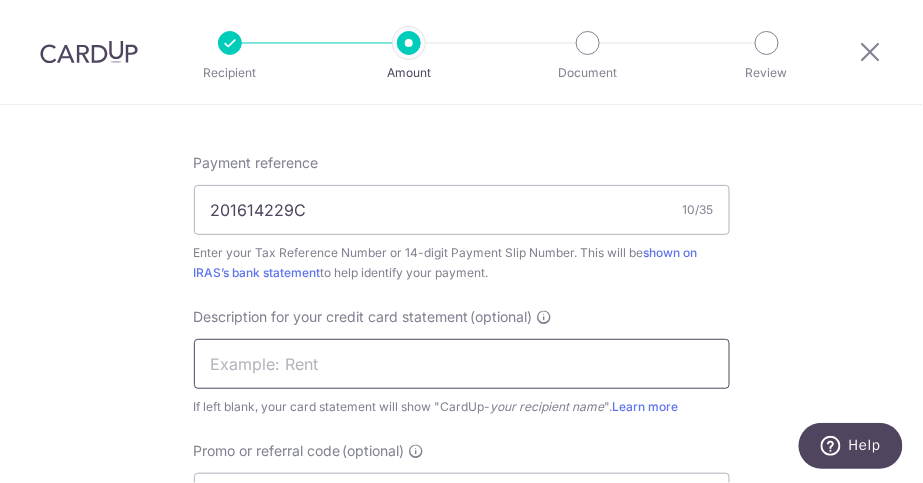 click at bounding box center (462, 364) 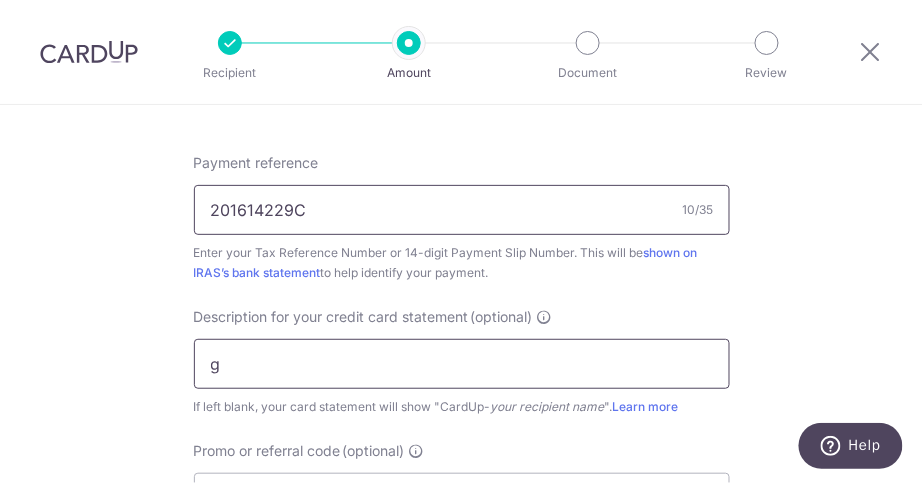 type on "GST Q2 2025" 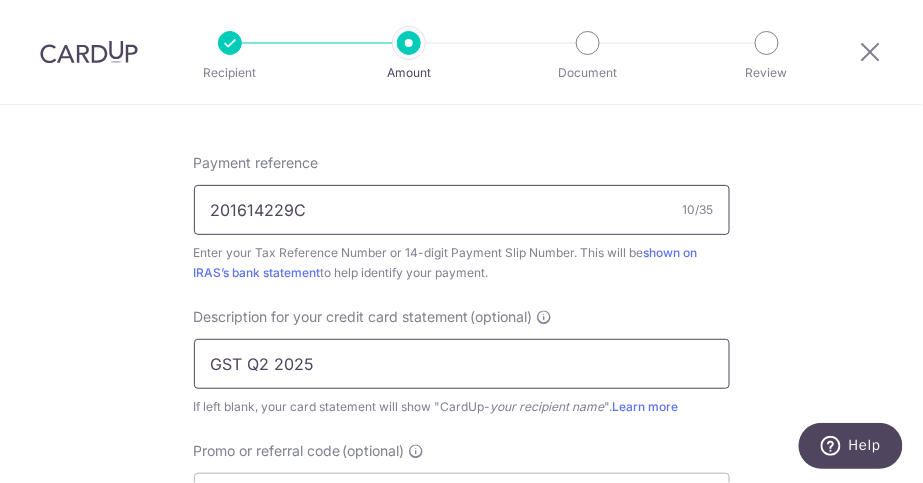 scroll, scrollTop: 738, scrollLeft: 0, axis: vertical 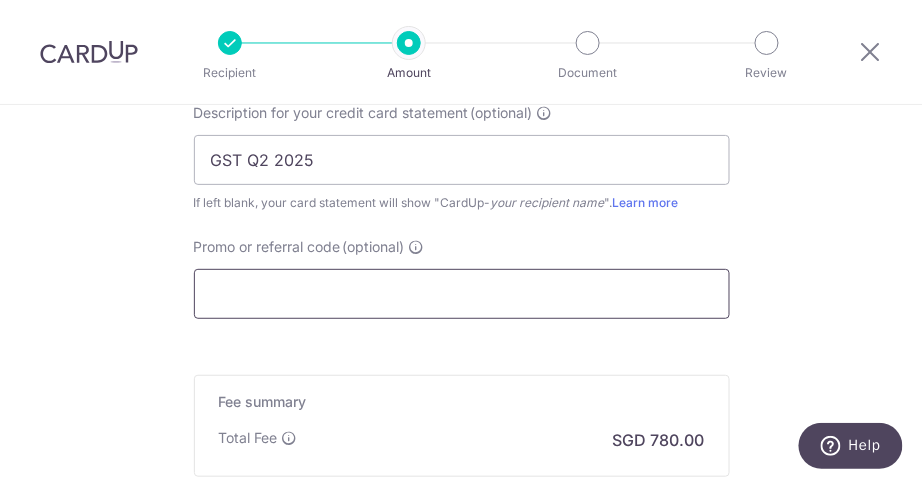 click on "Promo or referral code
(optional)" at bounding box center (462, 294) 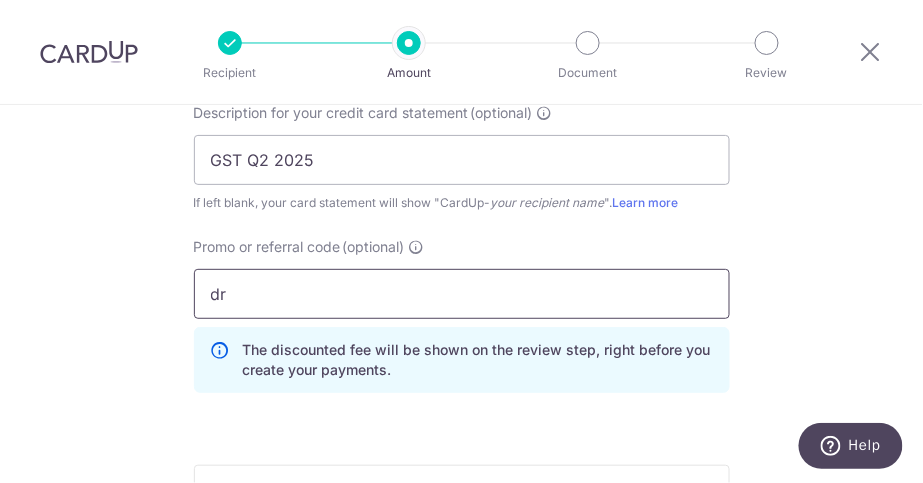 type on "d" 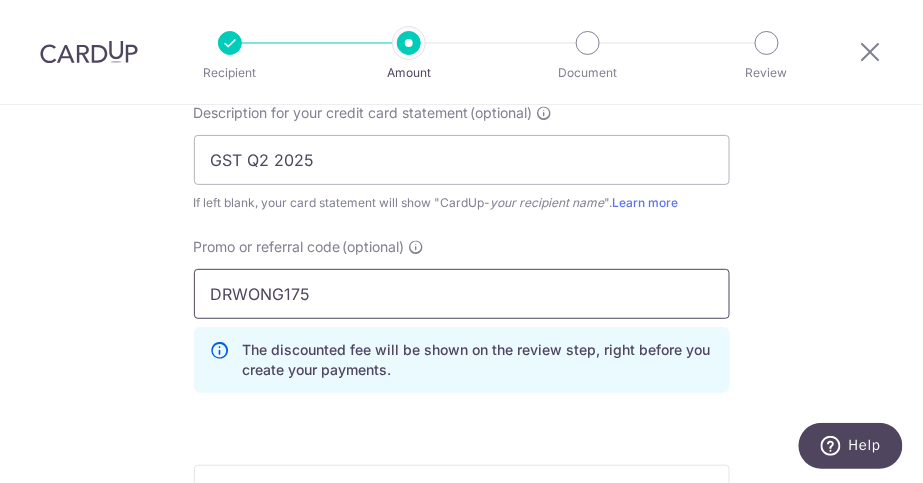 type on "DRWONG175" 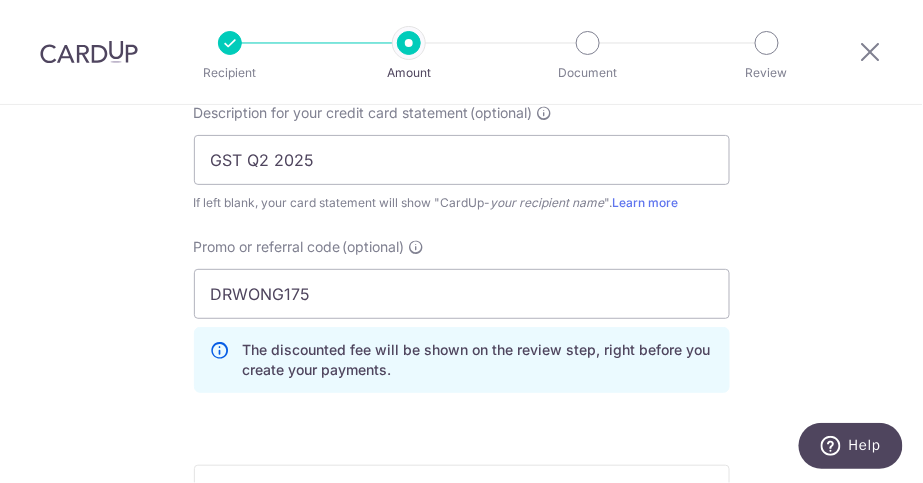 click on "Tell us more about your payment
Enter payment amount
SGD
30,000.00
30000.00
The  total tax payment amounts scheduled  should not exceed the outstanding balance in your latest Statement of Account.
Select Card
**** 5667
Add credit card
Your Cards
**** 5667
Secure 256-bit SSL
Text
New card details" at bounding box center [461, -263] 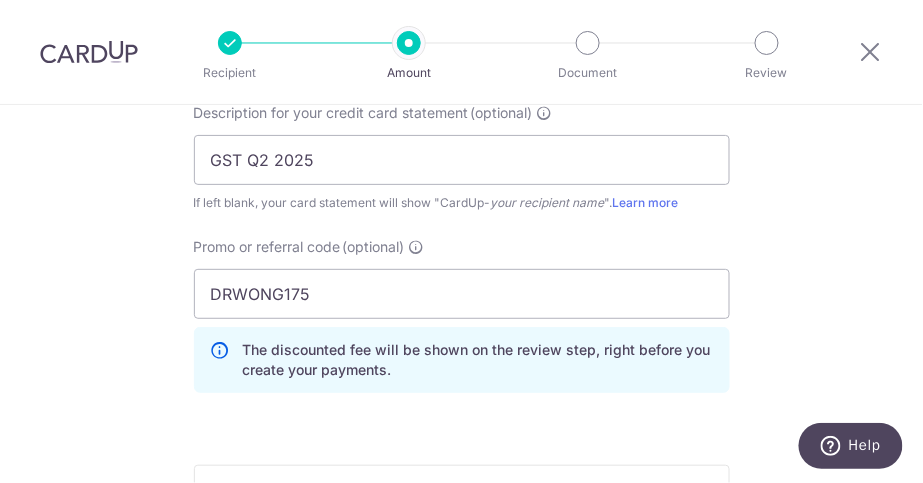 scroll, scrollTop: 1736, scrollLeft: 0, axis: vertical 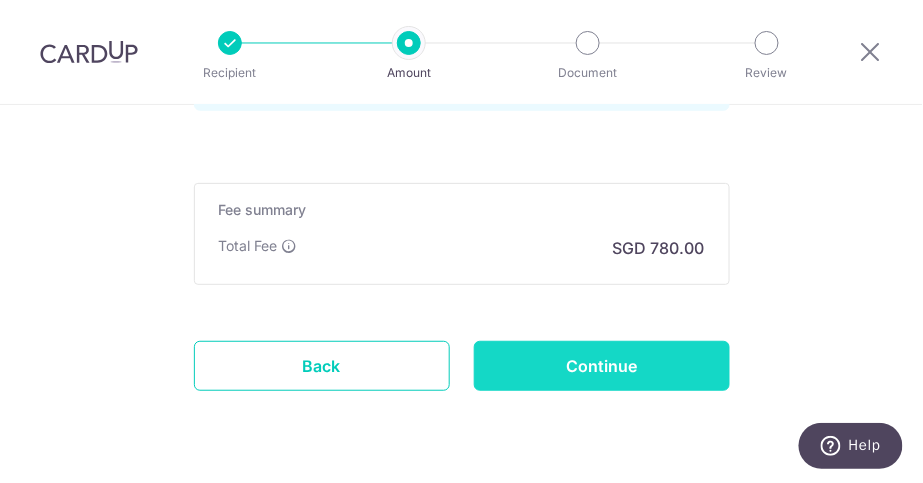 click on "Continue" at bounding box center (602, 366) 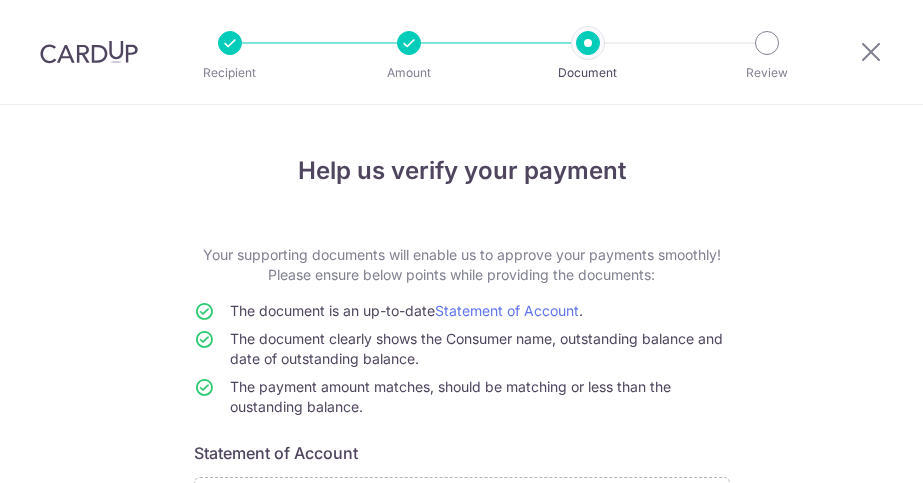scroll, scrollTop: 0, scrollLeft: 0, axis: both 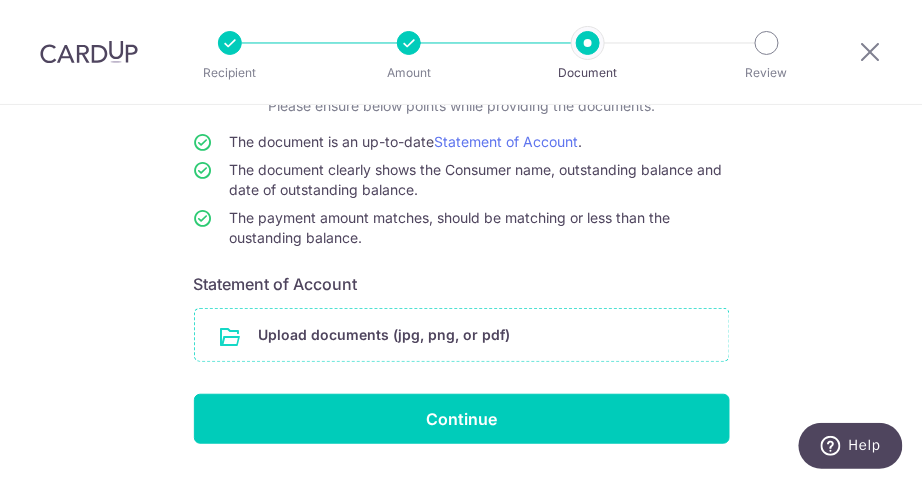 click at bounding box center (462, 335) 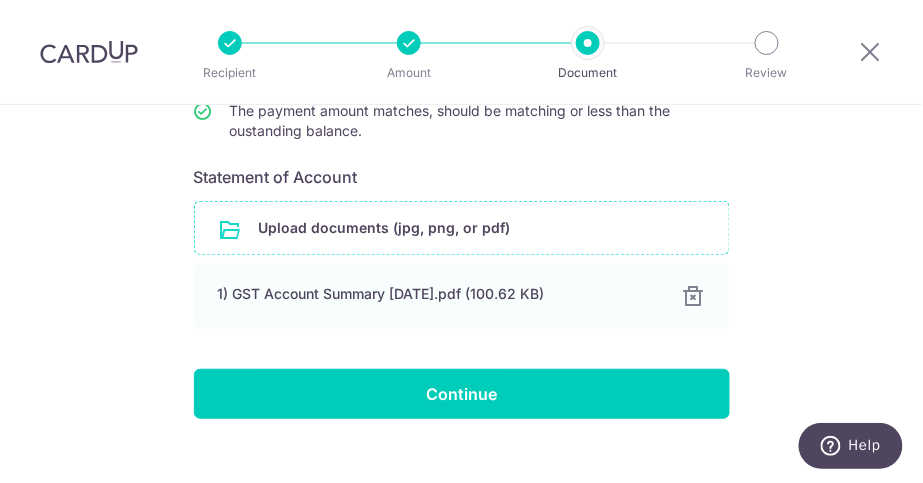scroll, scrollTop: 305, scrollLeft: 0, axis: vertical 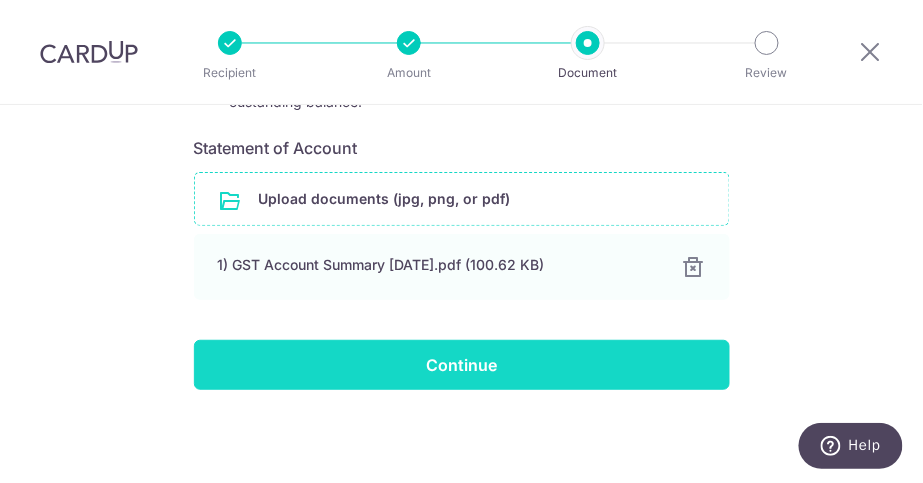 click on "Continue" at bounding box center [462, 365] 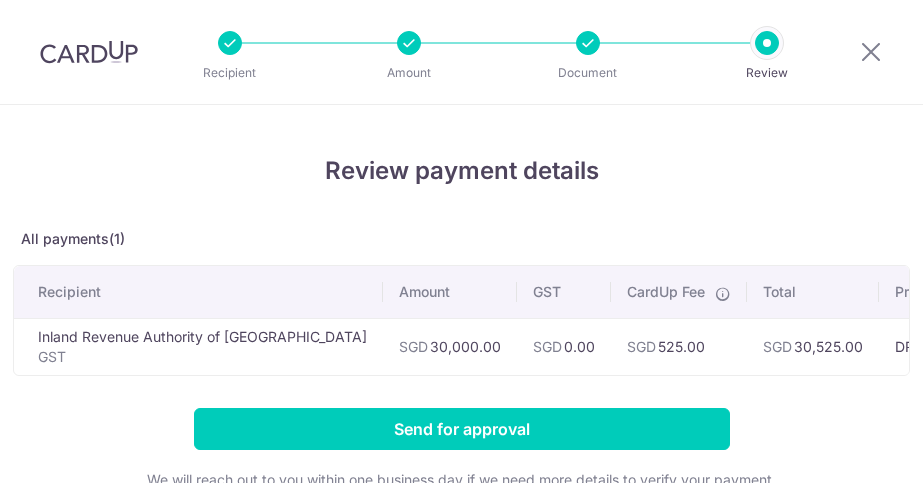 scroll, scrollTop: 0, scrollLeft: 0, axis: both 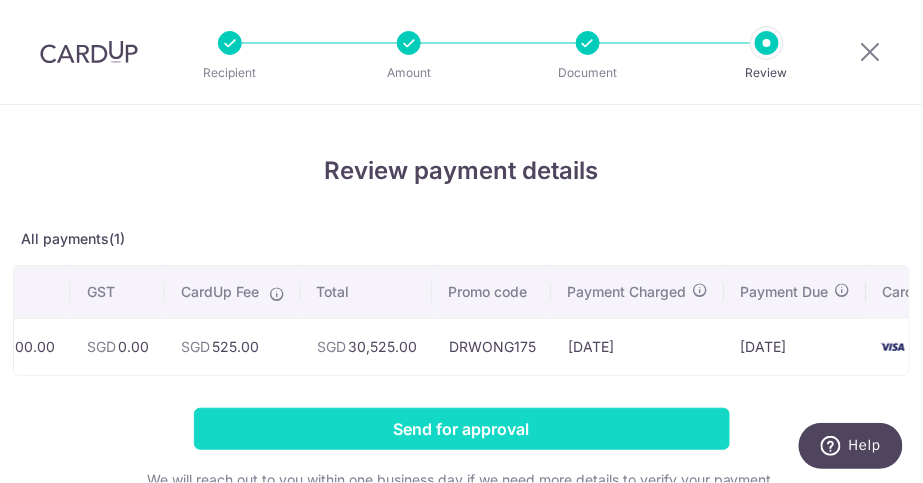 click on "Send for approval" at bounding box center [462, 429] 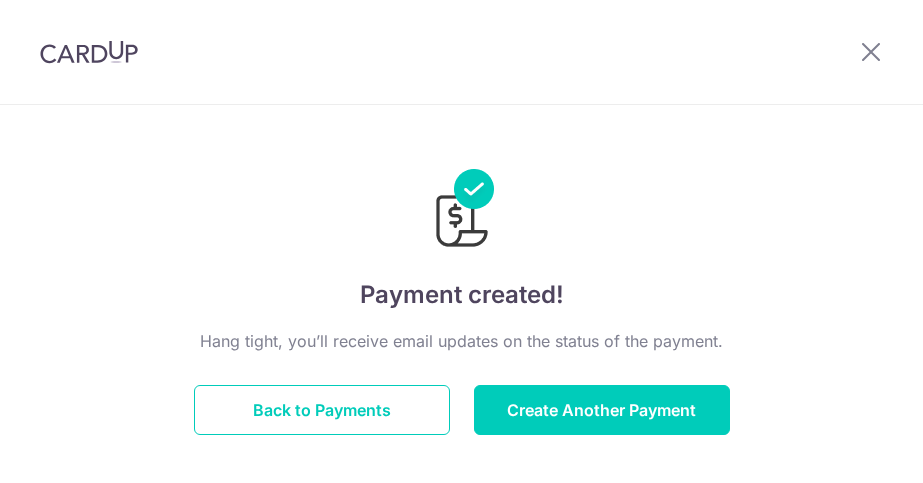 scroll, scrollTop: 0, scrollLeft: 0, axis: both 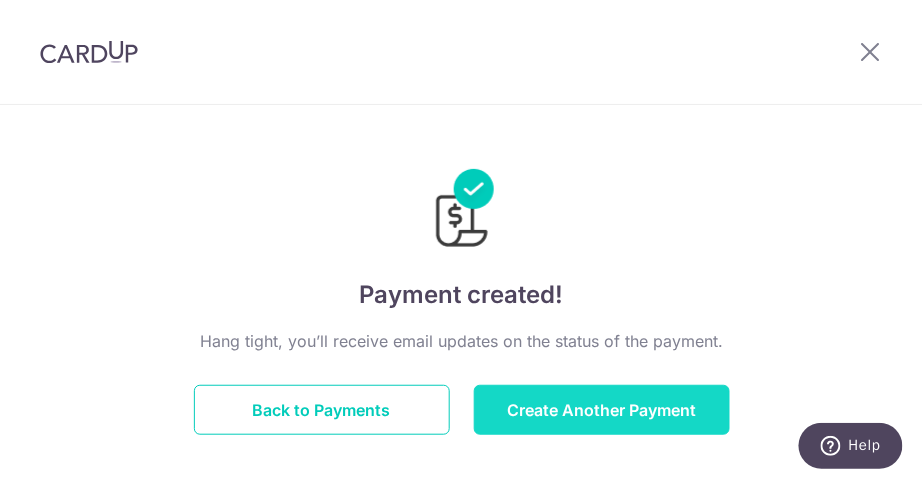click on "Create Another Payment" at bounding box center [602, 410] 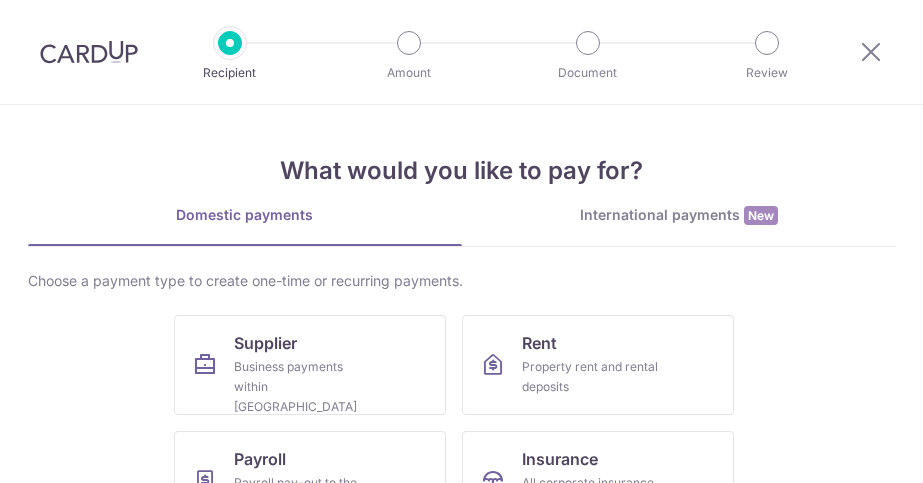 scroll, scrollTop: 0, scrollLeft: 0, axis: both 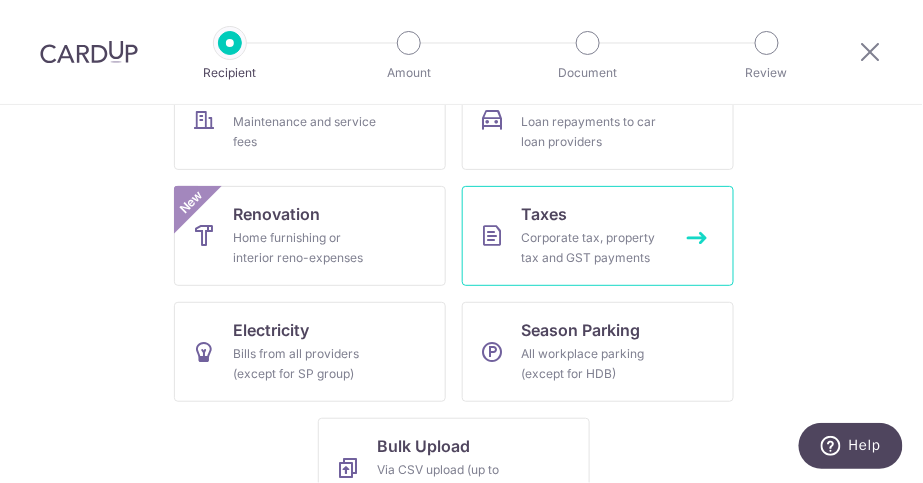 click on "Corporate tax, property tax and GST payments" at bounding box center (594, 248) 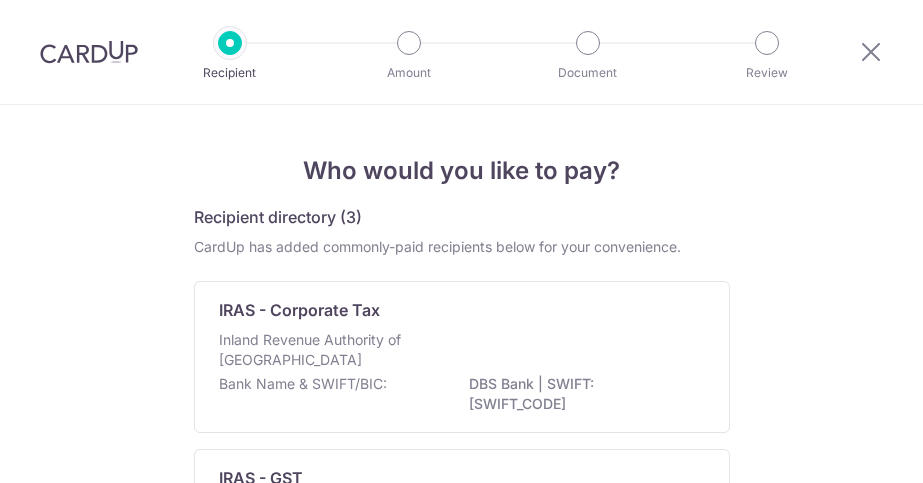 scroll, scrollTop: 0, scrollLeft: 0, axis: both 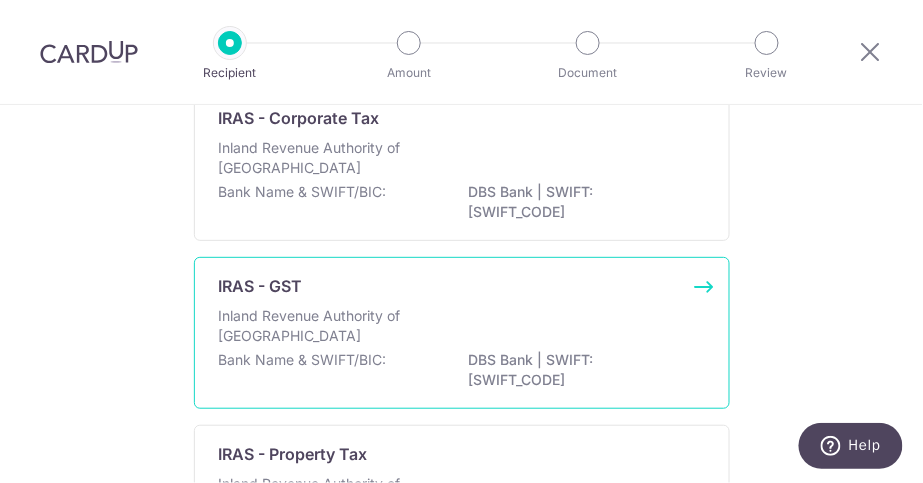 click on "Inland Revenue Authority of Singapore" at bounding box center [325, 326] 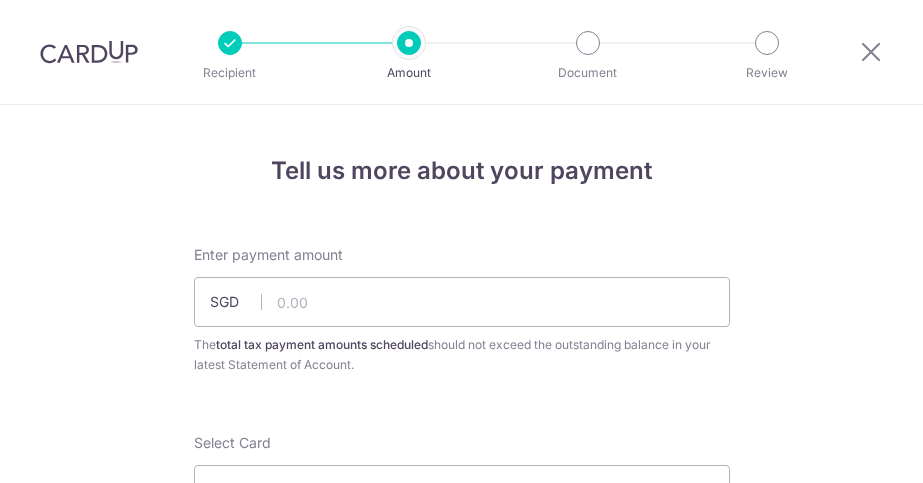 scroll, scrollTop: 0, scrollLeft: 0, axis: both 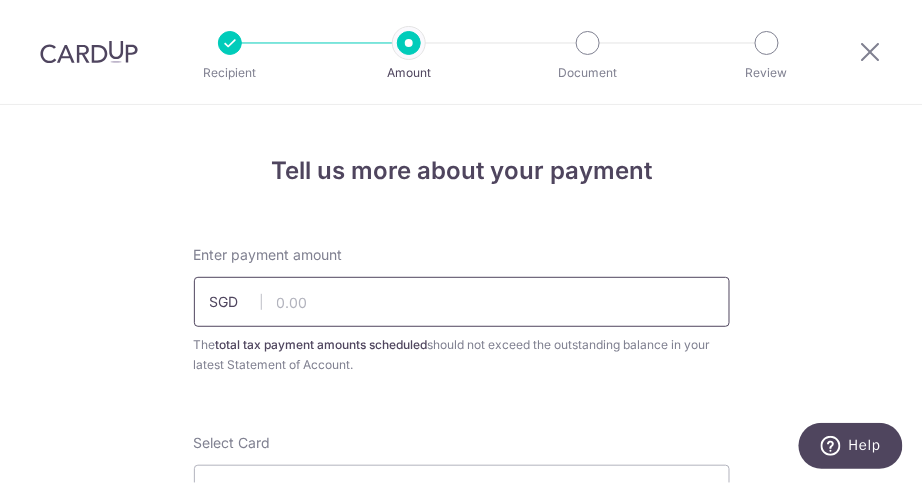 click at bounding box center [462, 302] 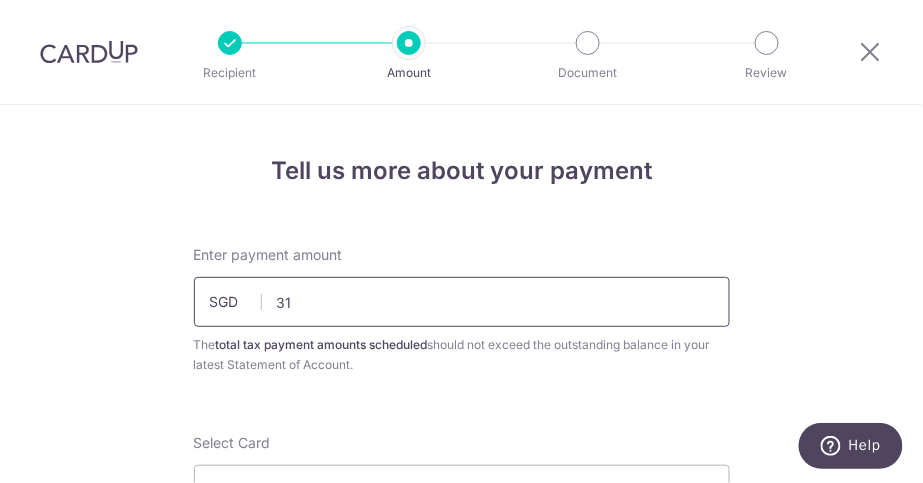 type on "3" 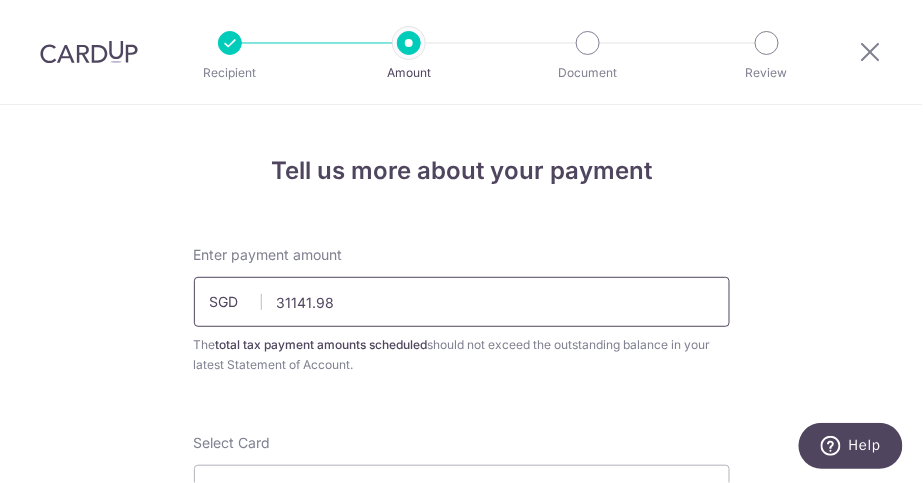 click on "31141.98" at bounding box center [462, 302] 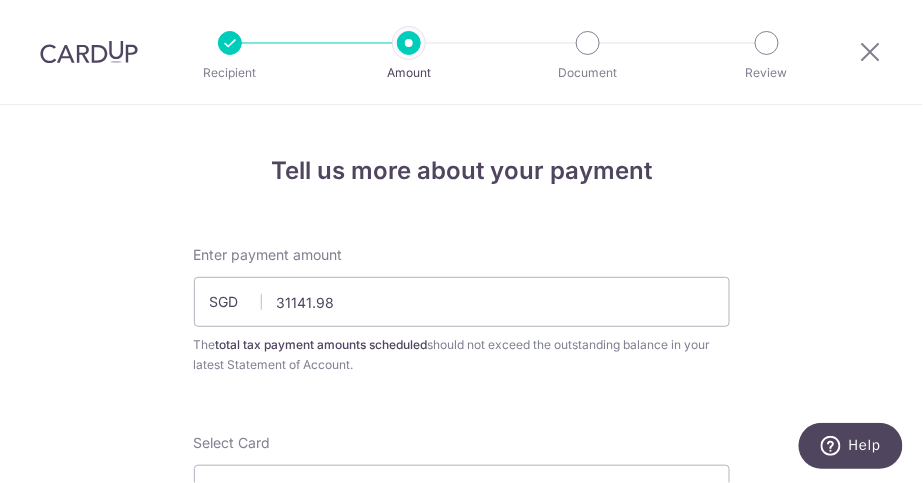 type on "31,141.98" 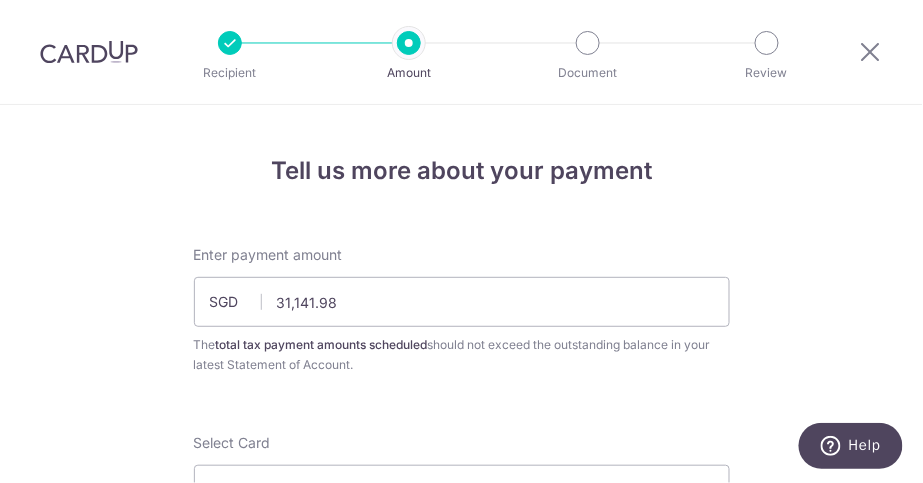 click on "Enter payment amount
SGD
31,141.98
31141.98
The  total tax payment amounts scheduled  should not exceed the outstanding balance in your latest Statement of Account.
Select Card
Select option
Add credit card
Your Cards
**** 5667
Secure 256-bit SSL
Text
New card details
Card" at bounding box center (462, 1128) 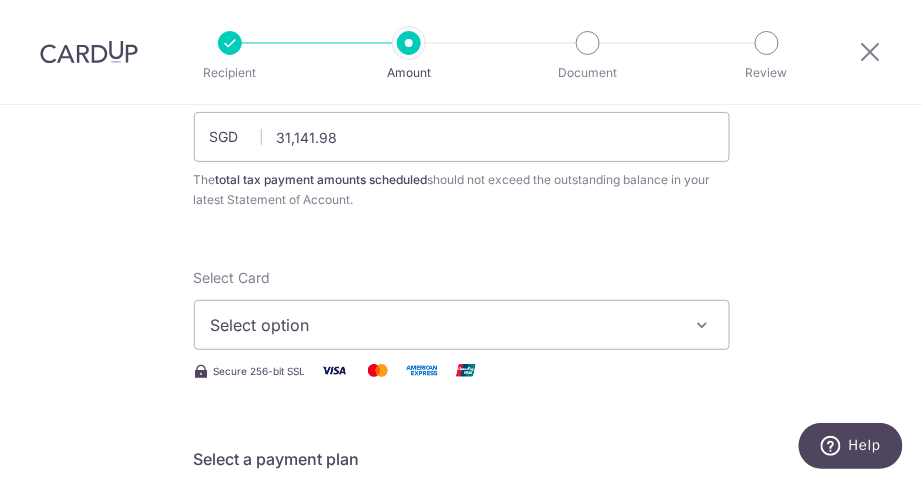 scroll, scrollTop: 229, scrollLeft: 0, axis: vertical 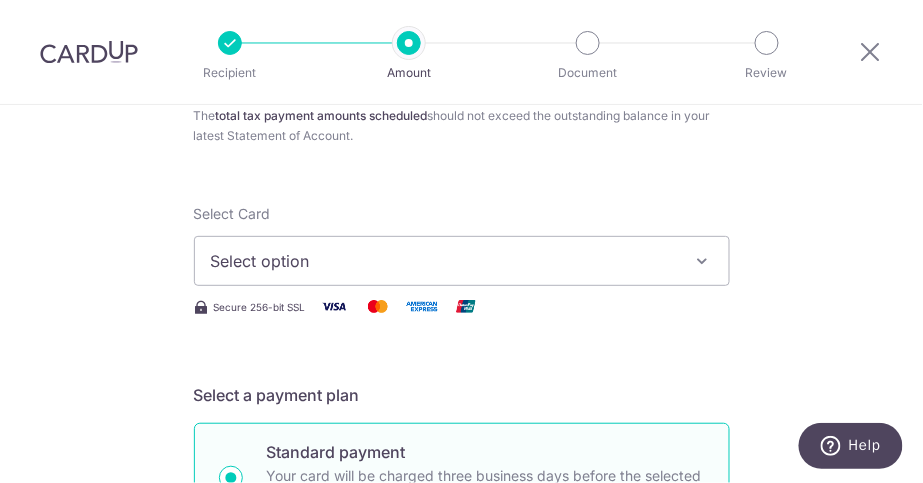 click on "Select option" at bounding box center [444, 261] 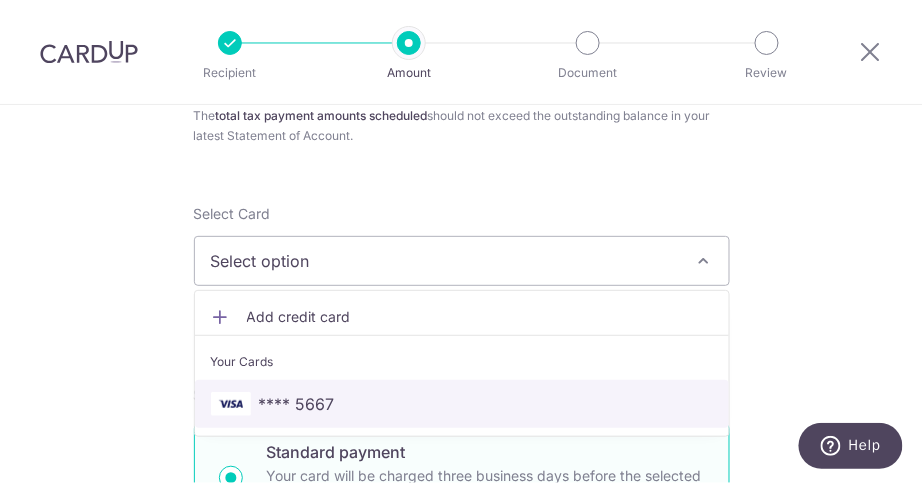 click on "**** 5667" at bounding box center (297, 404) 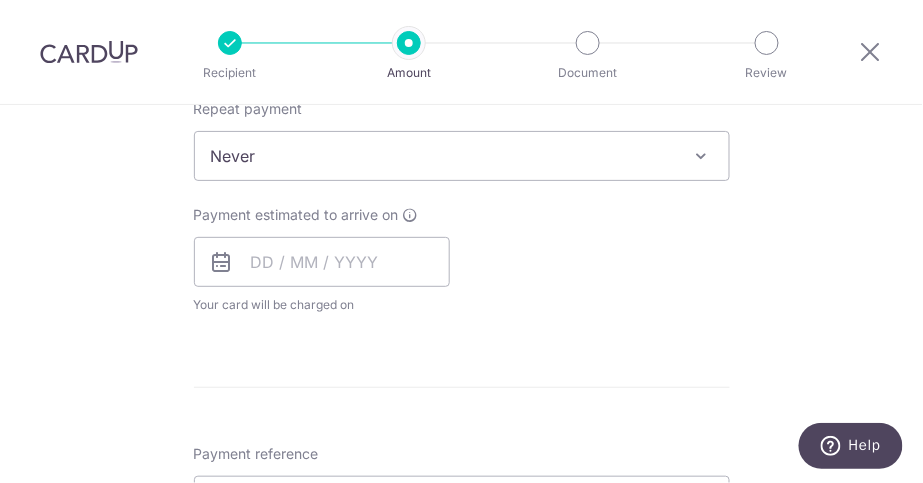 scroll, scrollTop: 991, scrollLeft: 0, axis: vertical 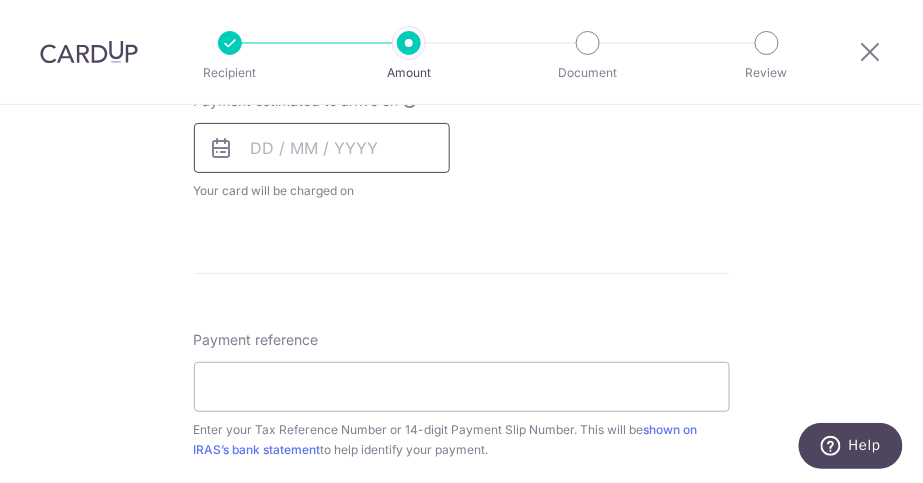 click at bounding box center [322, 148] 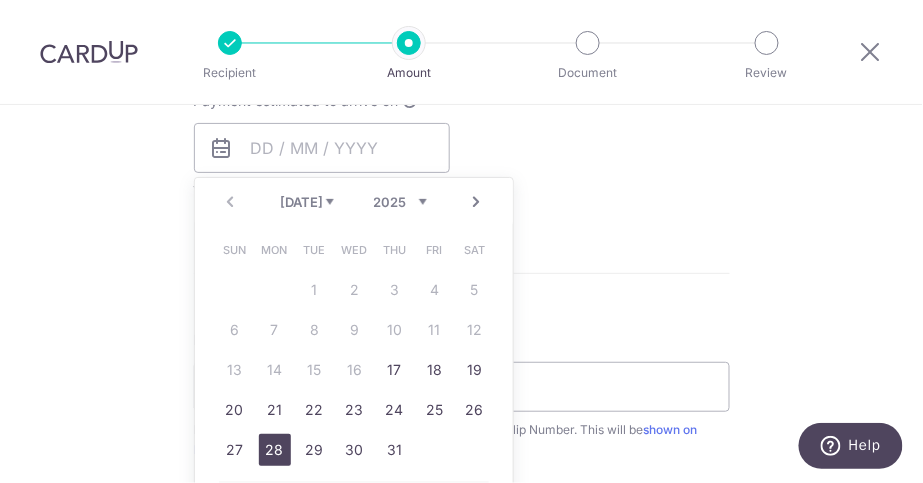 click on "28" at bounding box center [275, 450] 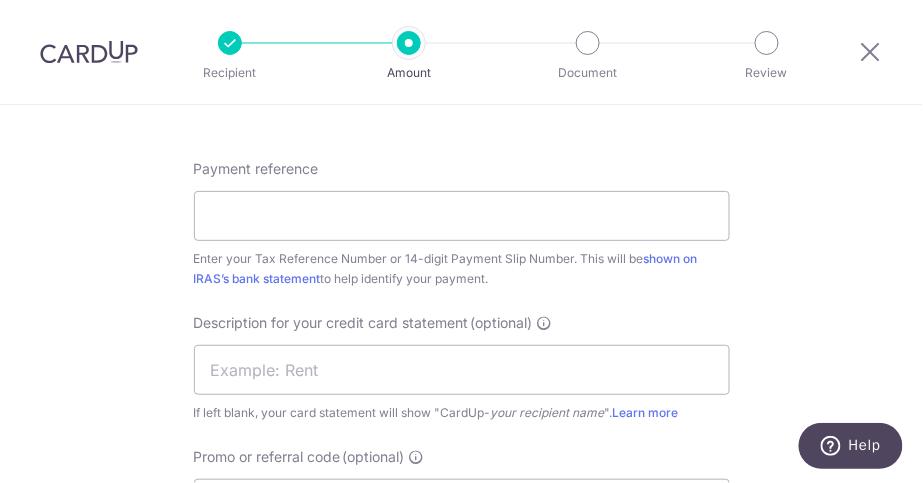 scroll, scrollTop: 1247, scrollLeft: 0, axis: vertical 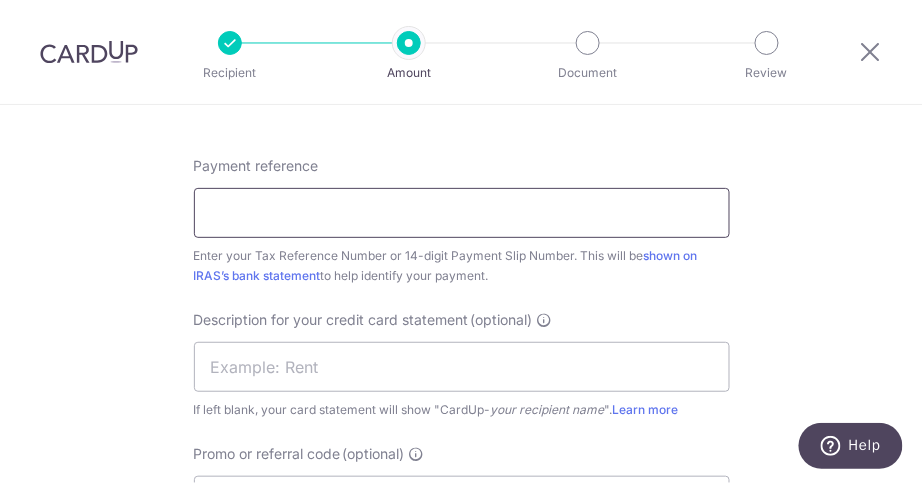 click on "Payment reference" at bounding box center (462, 213) 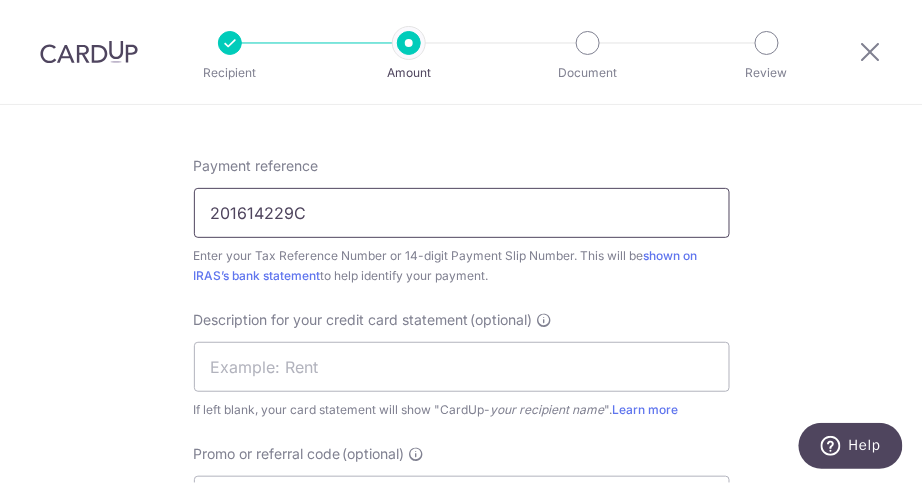 type on "GST Q2 2025" 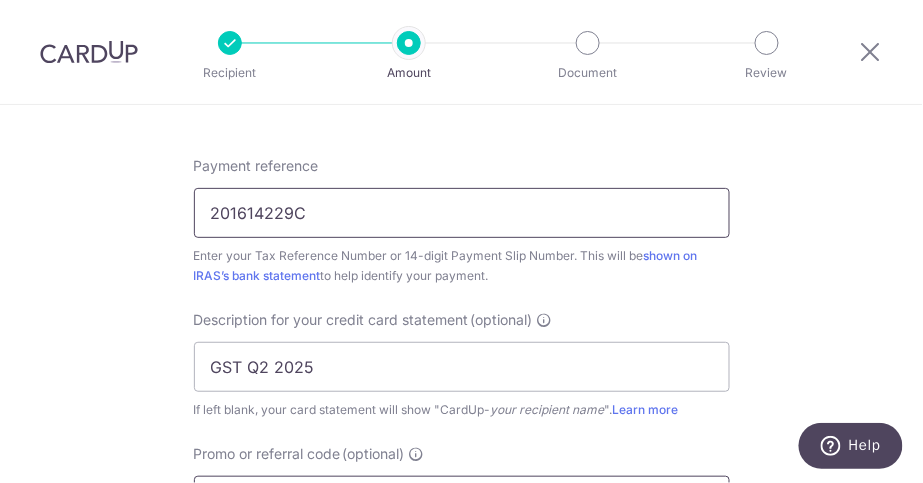 type on "DRWONG175" 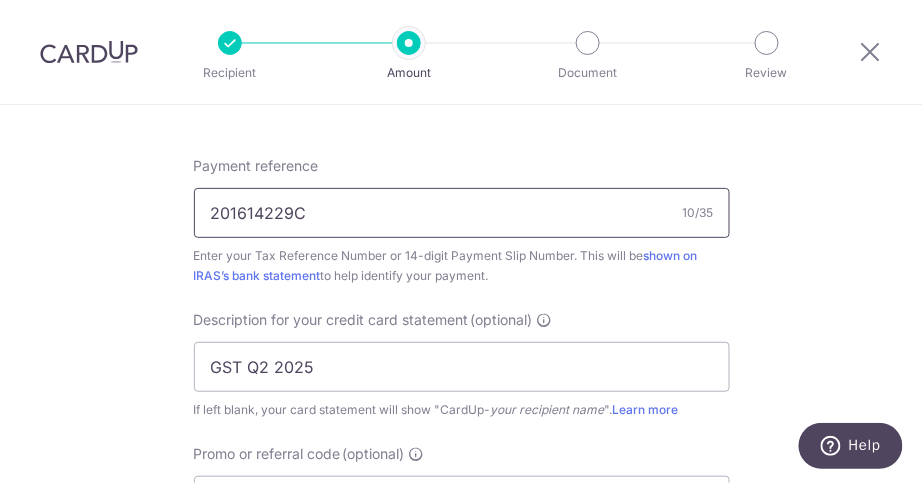 scroll, scrollTop: 738, scrollLeft: 0, axis: vertical 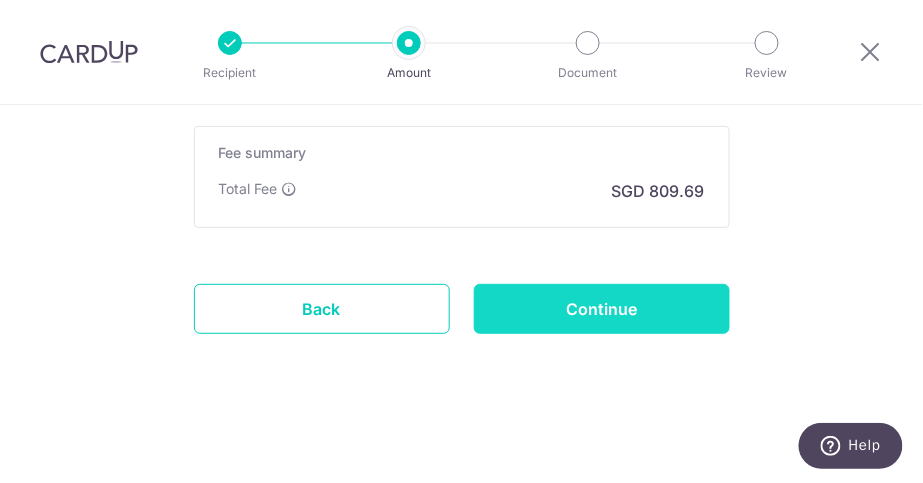 click on "Continue" at bounding box center [602, 309] 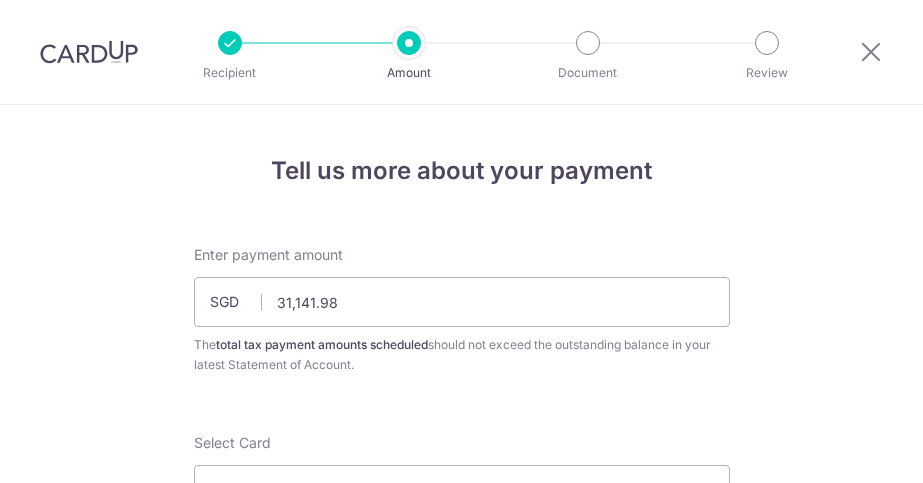 scroll, scrollTop: 0, scrollLeft: 0, axis: both 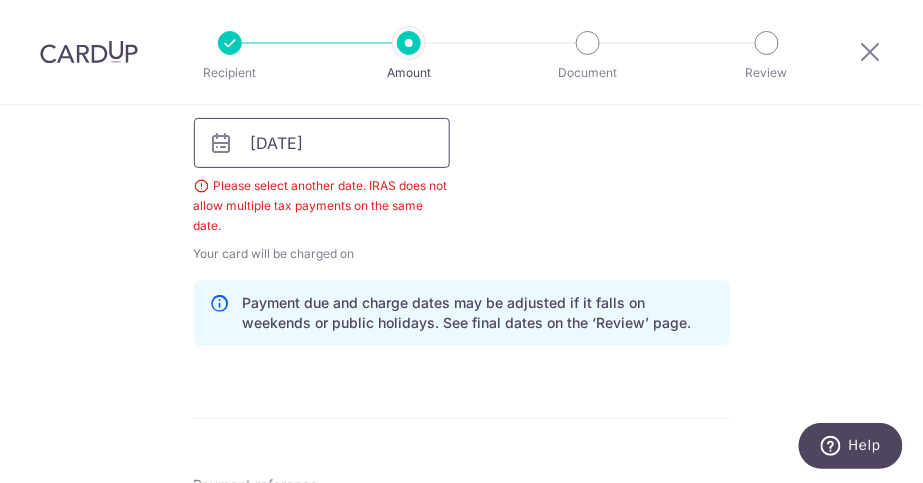 click on "28/07/2025" at bounding box center (322, 143) 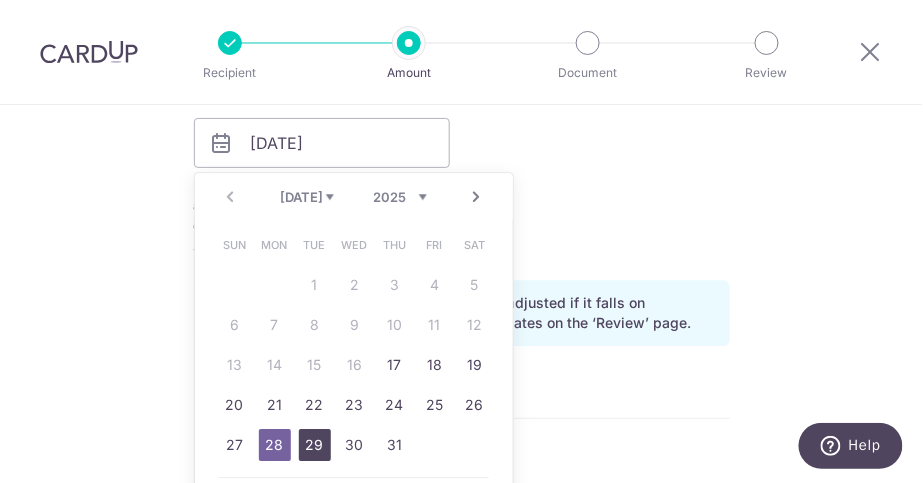 click on "29" at bounding box center [315, 445] 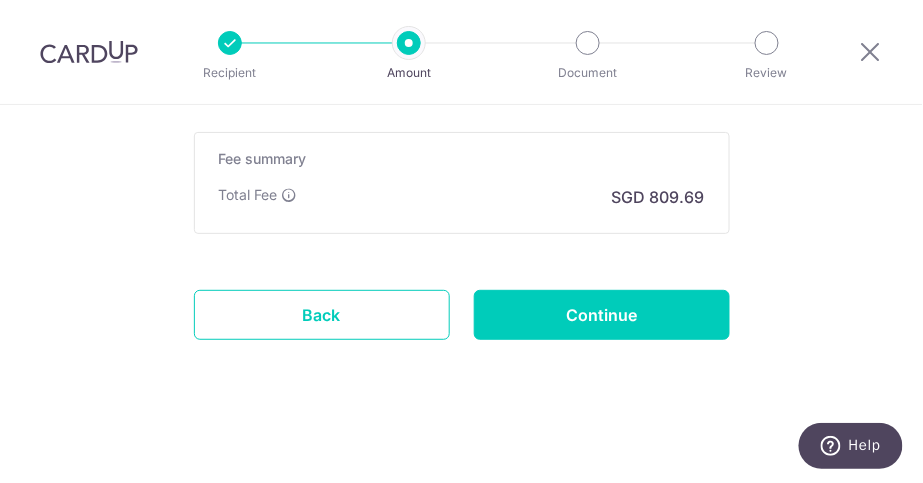 scroll, scrollTop: 1793, scrollLeft: 0, axis: vertical 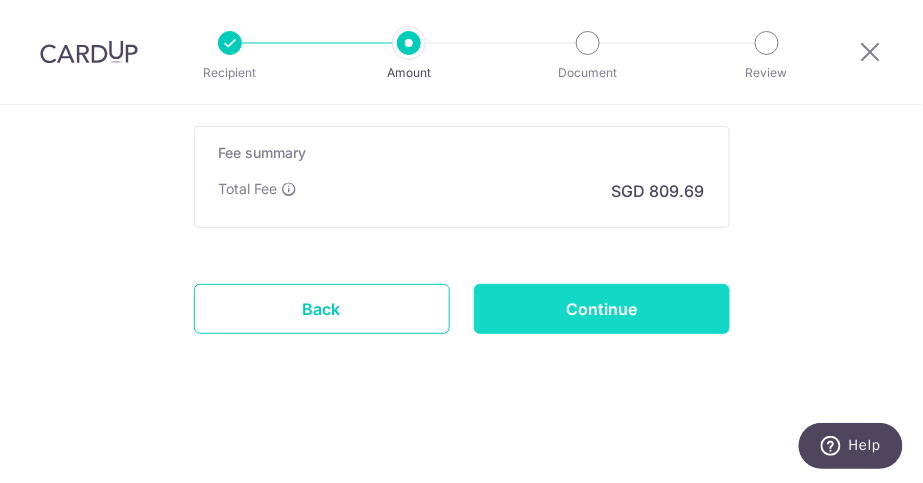 click on "Continue" at bounding box center (602, 309) 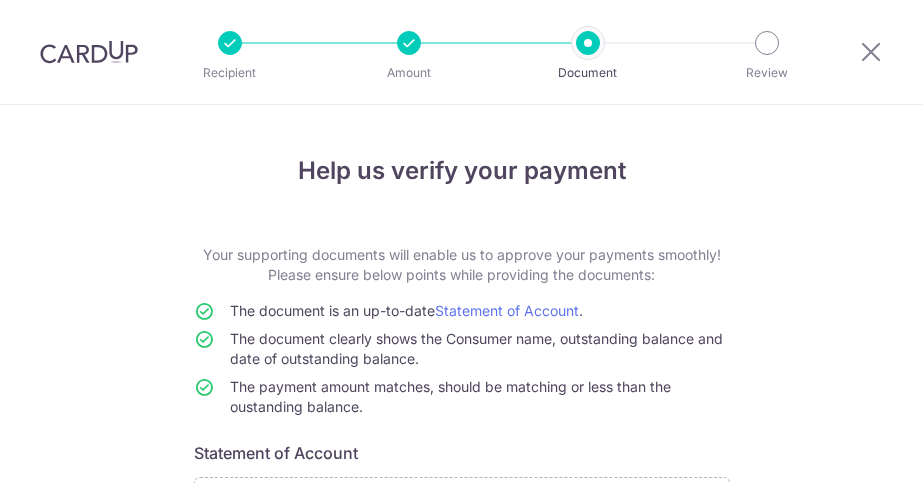 scroll, scrollTop: 0, scrollLeft: 0, axis: both 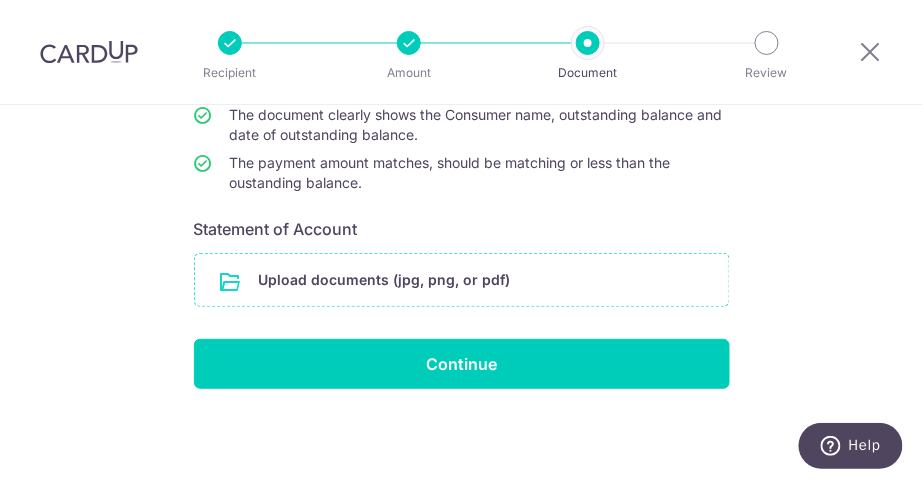 click at bounding box center [462, 280] 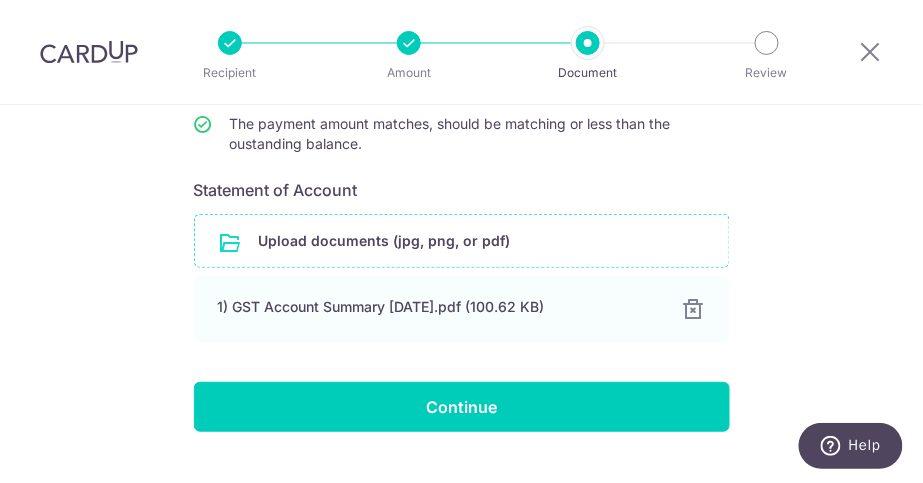 scroll, scrollTop: 305, scrollLeft: 0, axis: vertical 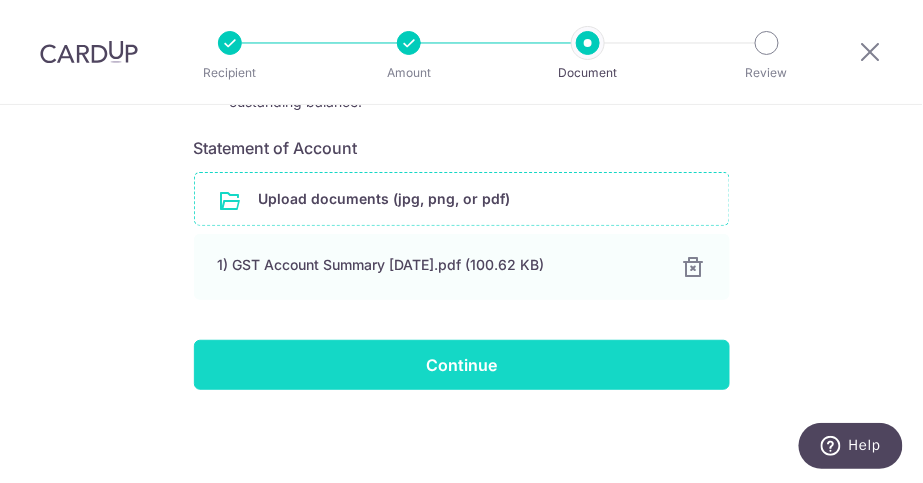 click on "Continue" at bounding box center [462, 365] 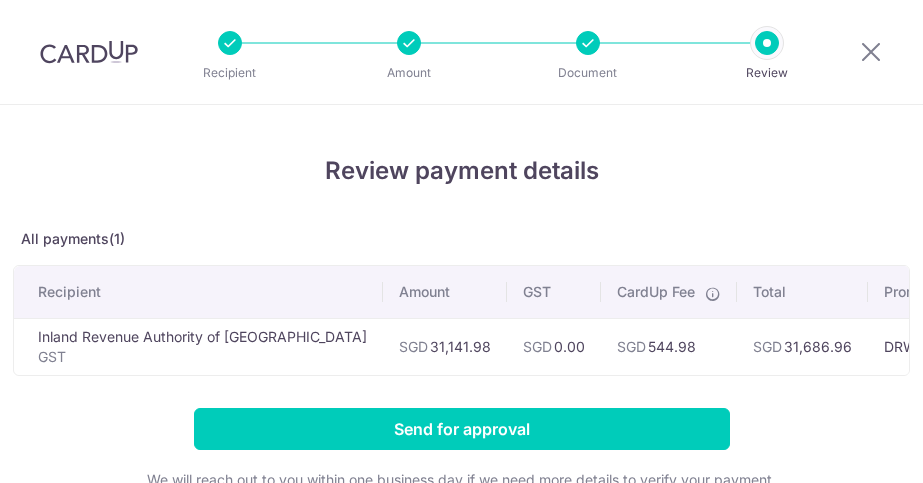 scroll, scrollTop: 0, scrollLeft: 0, axis: both 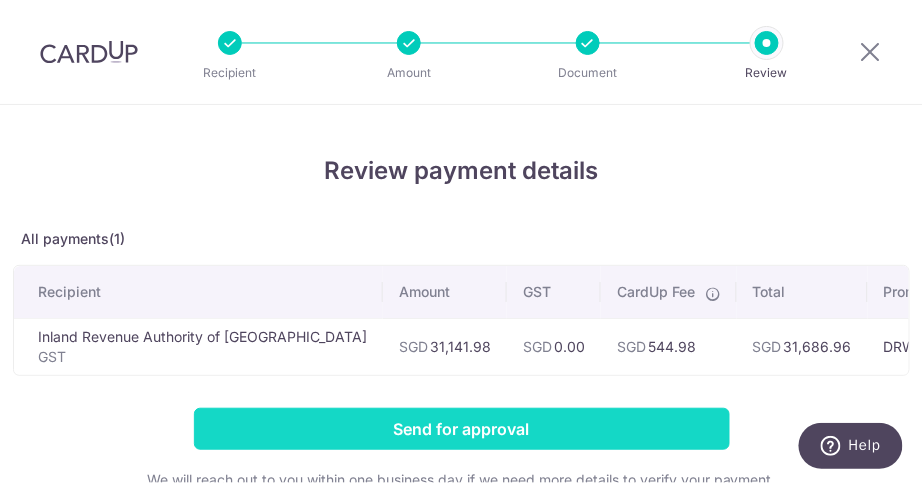 click on "Send for approval" at bounding box center [462, 429] 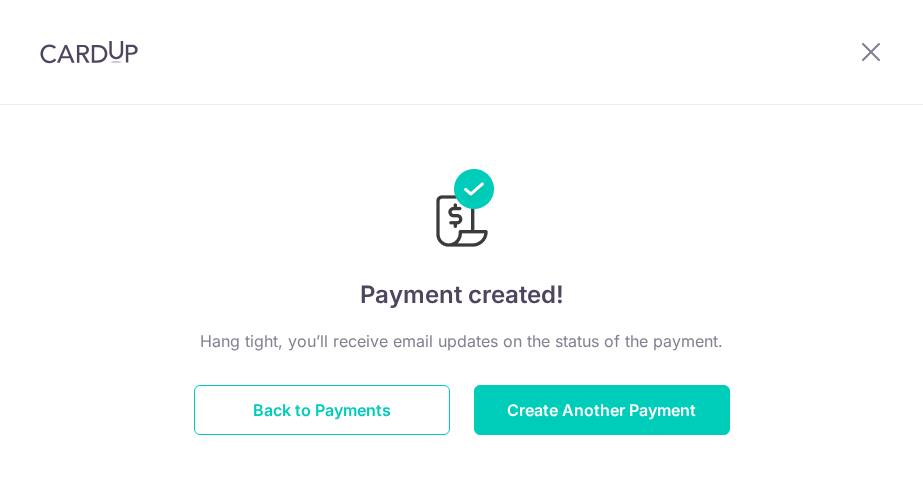 scroll, scrollTop: 0, scrollLeft: 0, axis: both 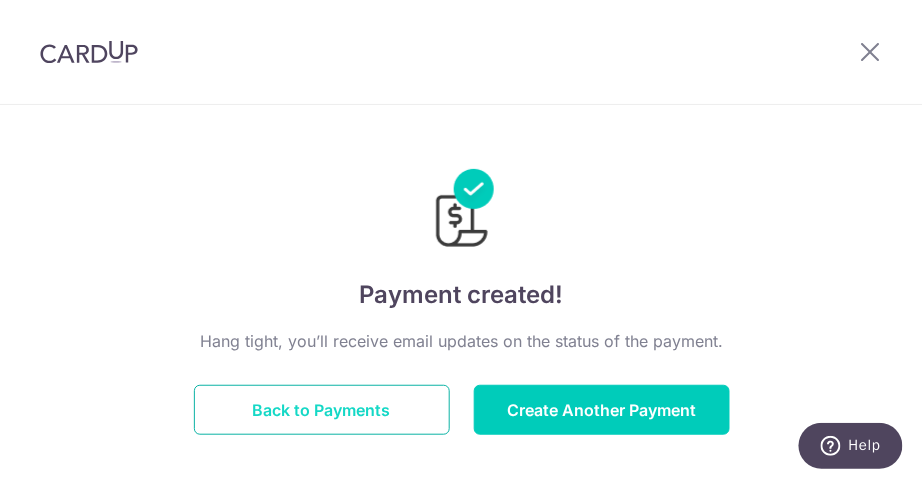click on "Back to Payments" at bounding box center [322, 410] 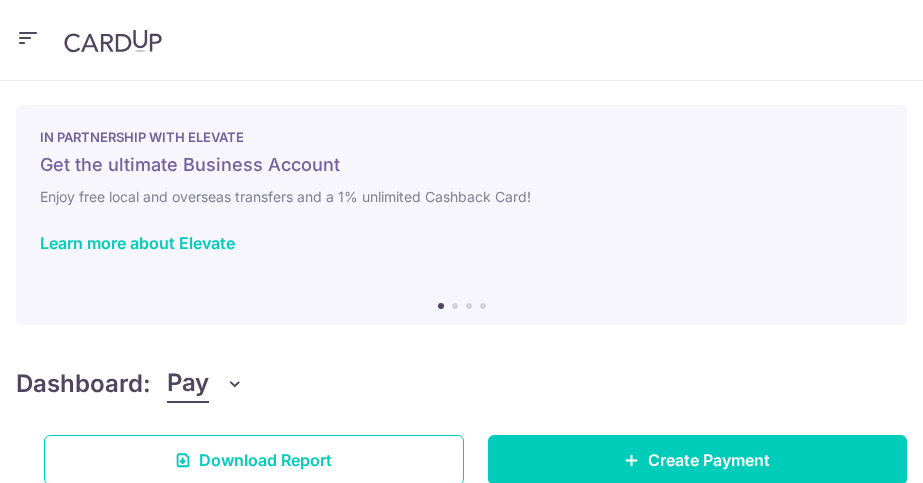 scroll, scrollTop: 0, scrollLeft: 0, axis: both 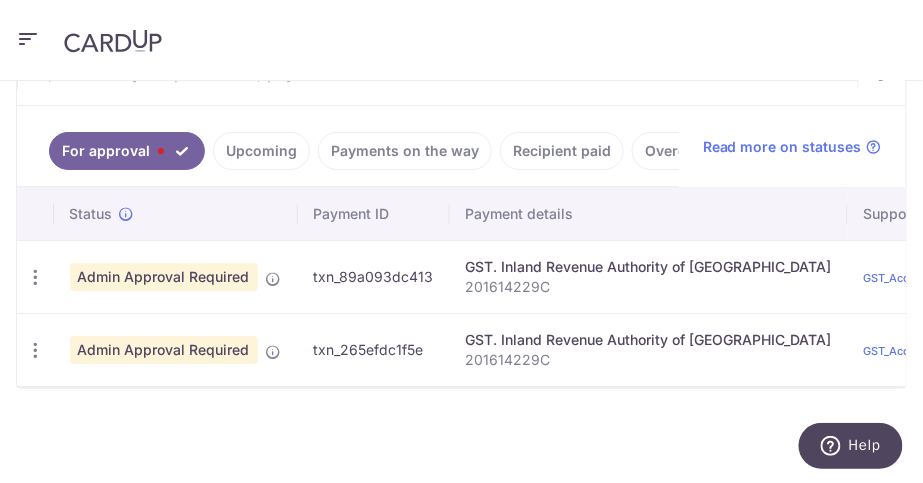 click at bounding box center [28, 38] 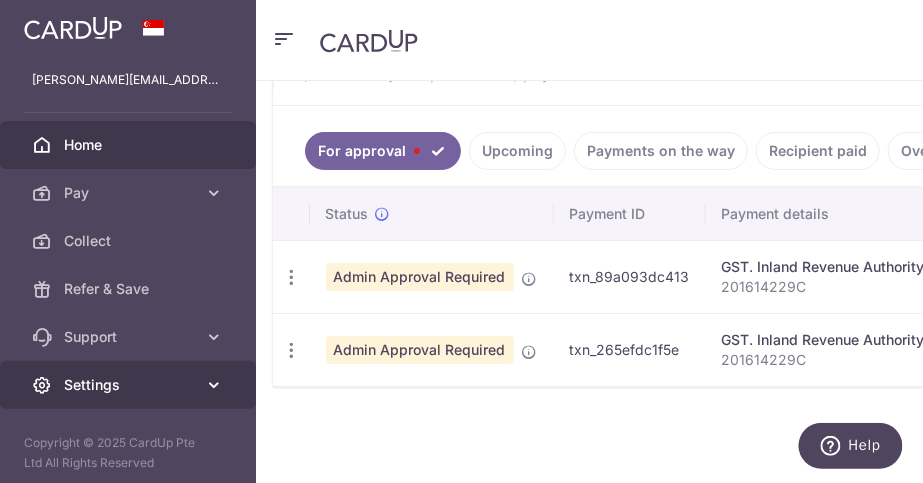 click on "Settings" at bounding box center [130, 385] 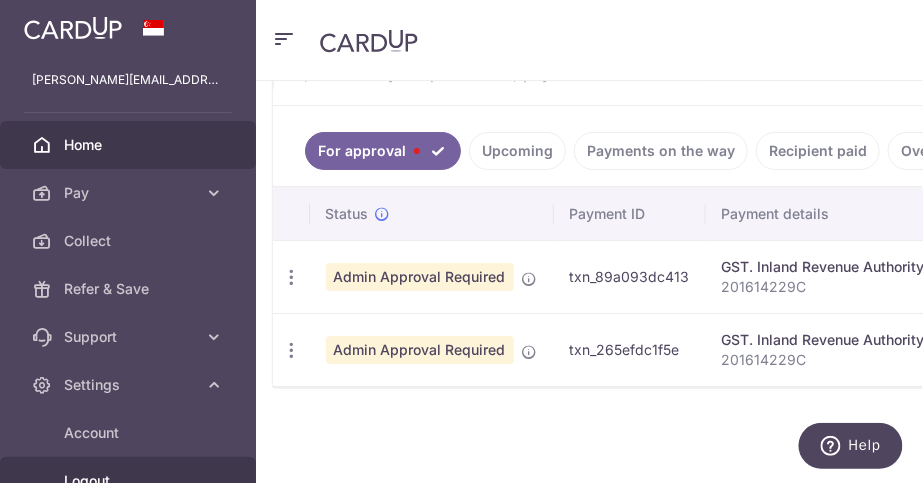 click on "Logout" at bounding box center [130, 481] 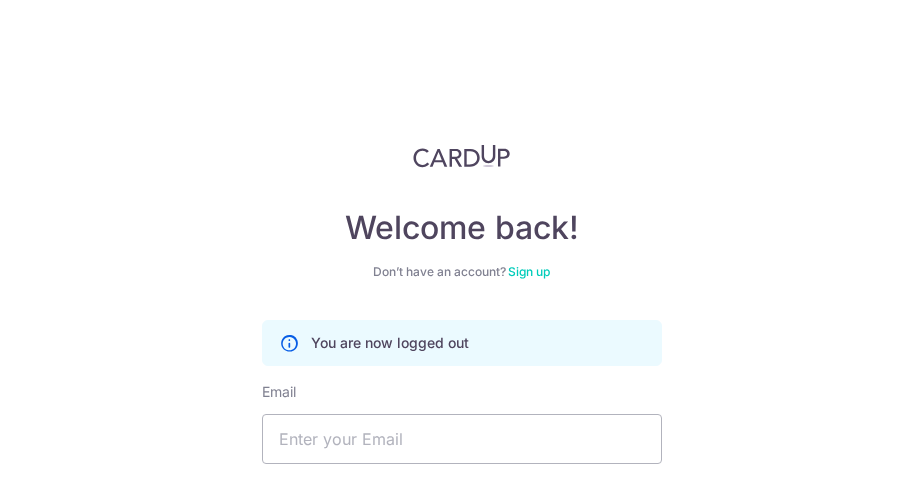 scroll, scrollTop: 0, scrollLeft: 0, axis: both 